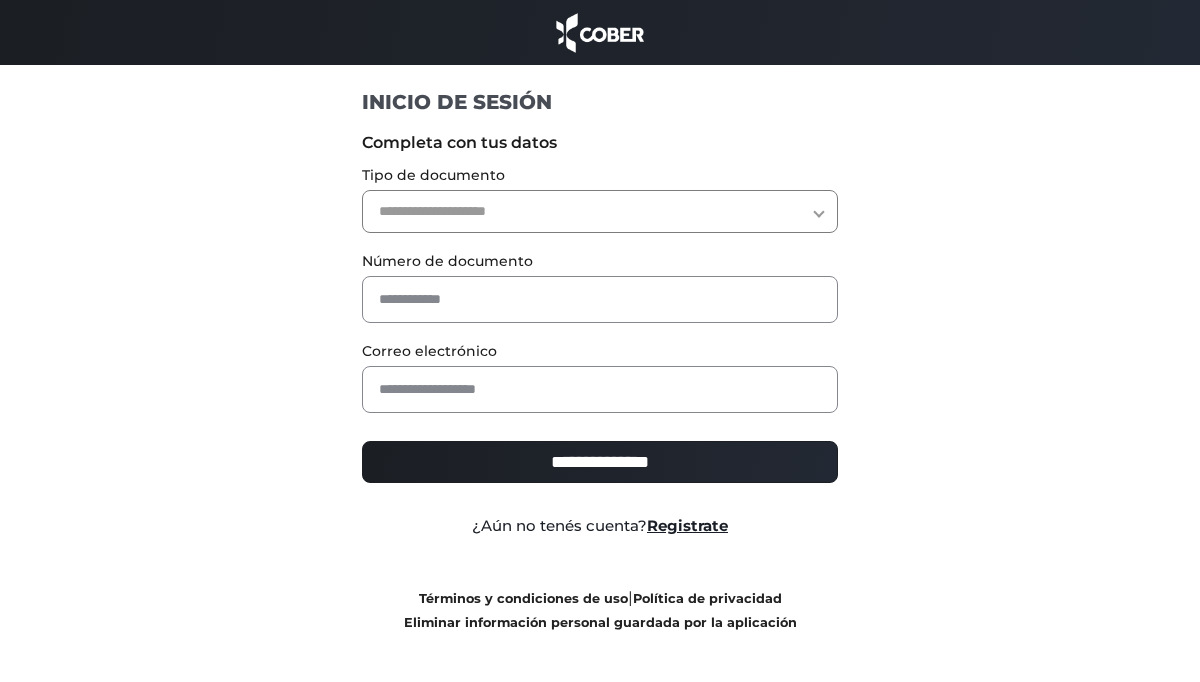 scroll, scrollTop: 0, scrollLeft: 0, axis: both 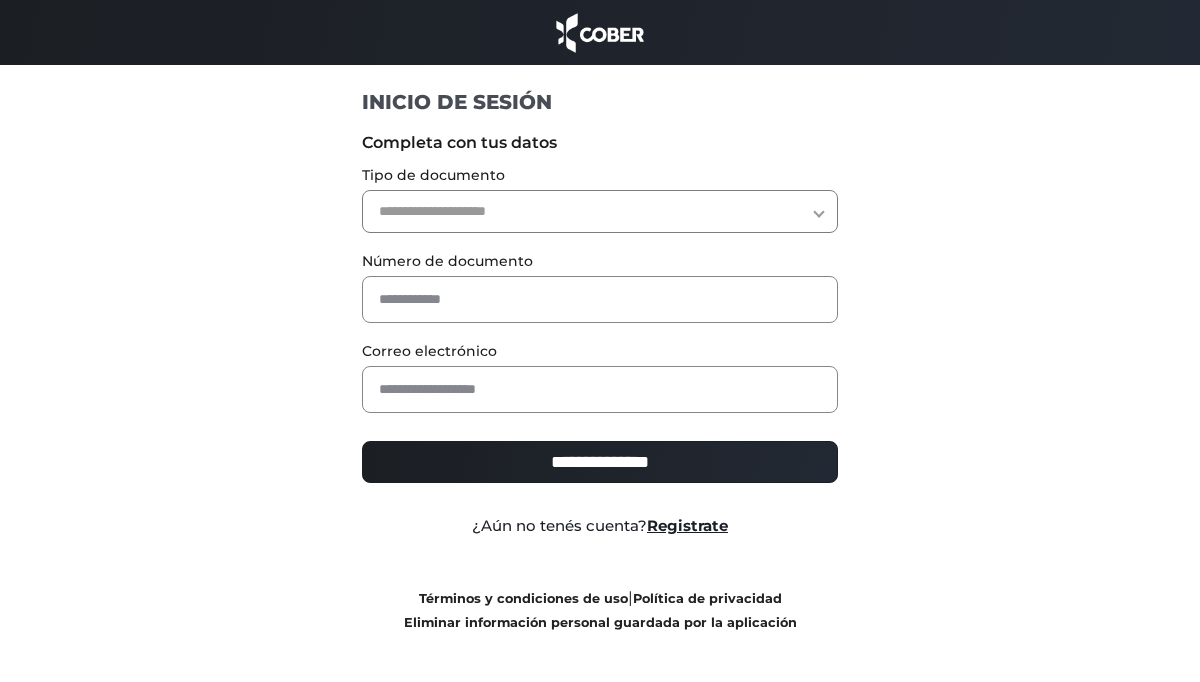 click on "**********" at bounding box center [600, 211] 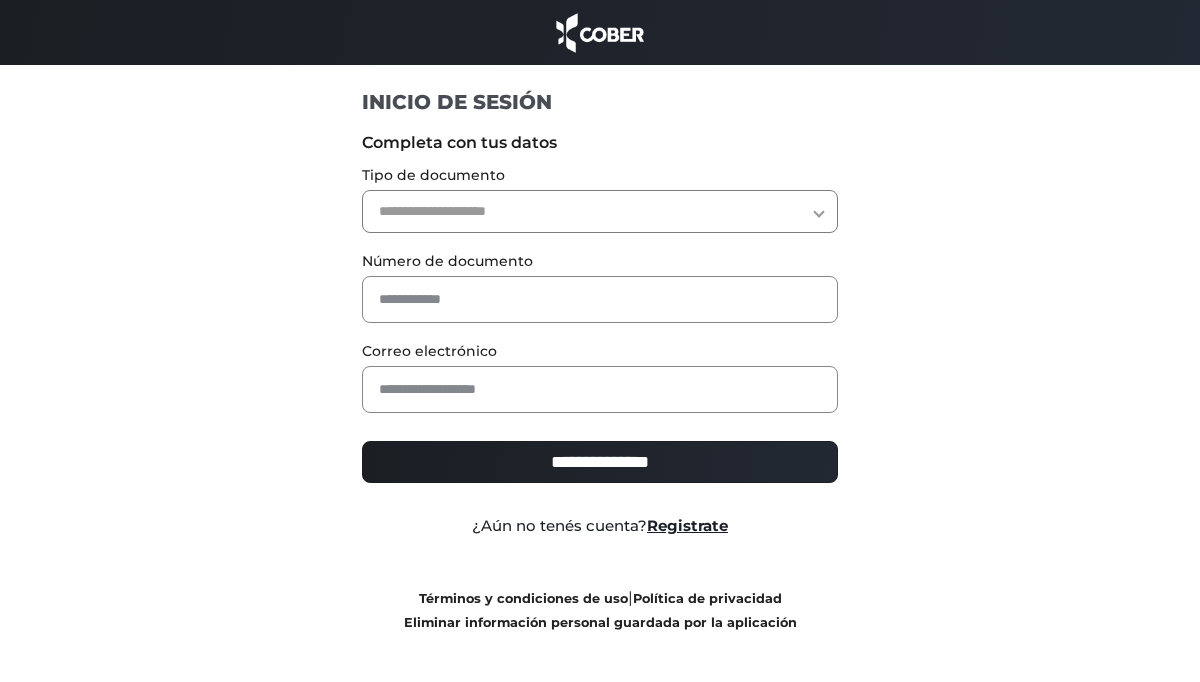 select on "***" 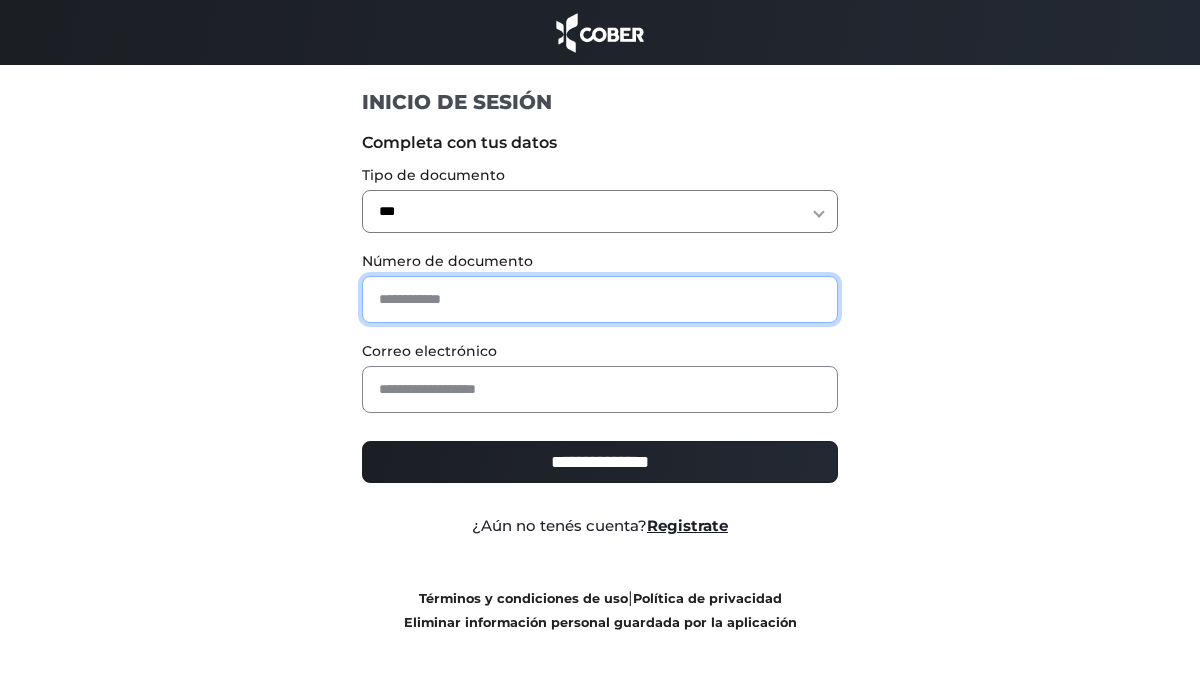 click at bounding box center (600, 299) 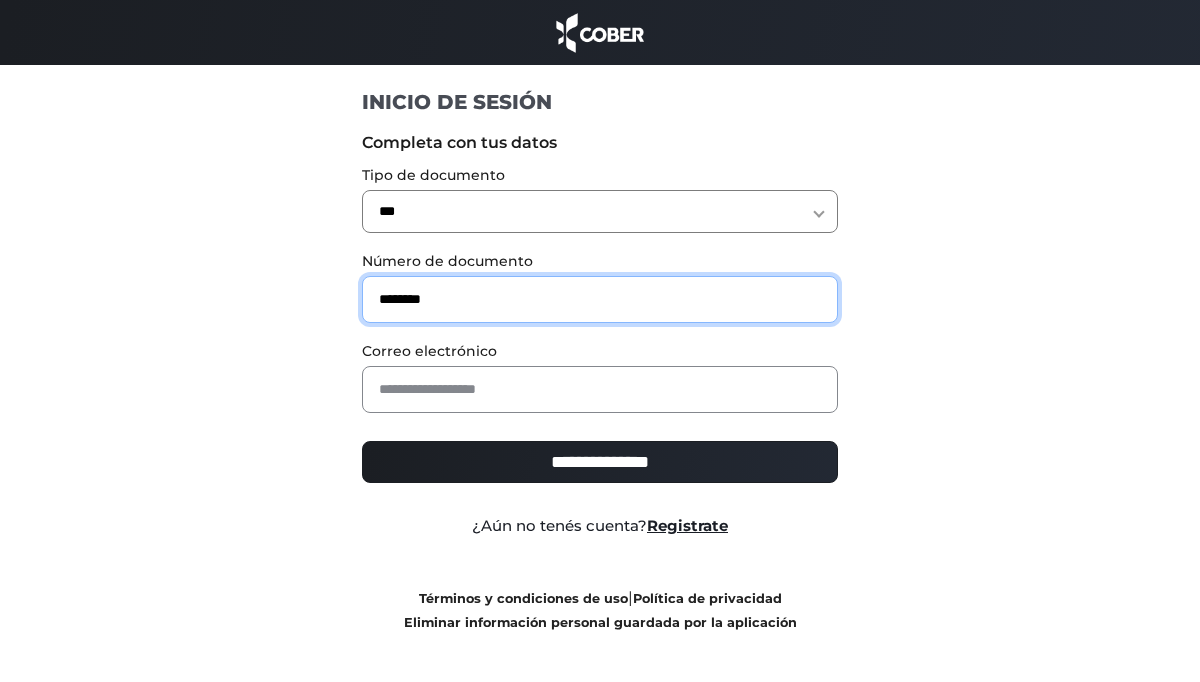 type on "********" 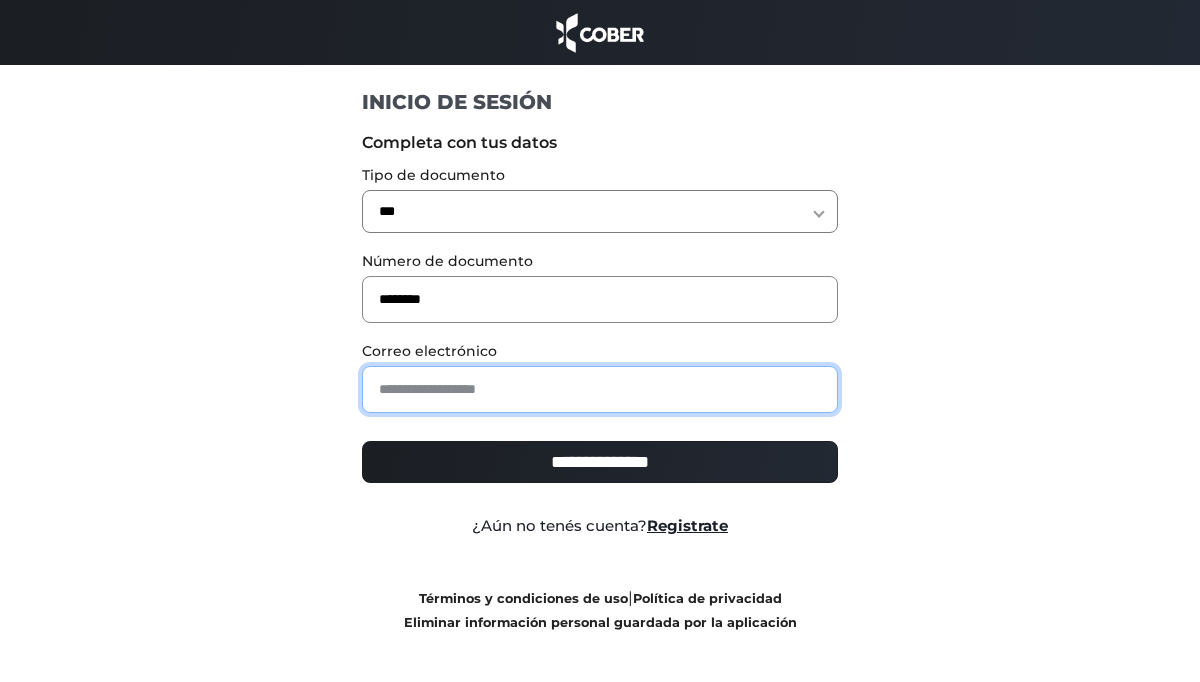 click at bounding box center (600, 389) 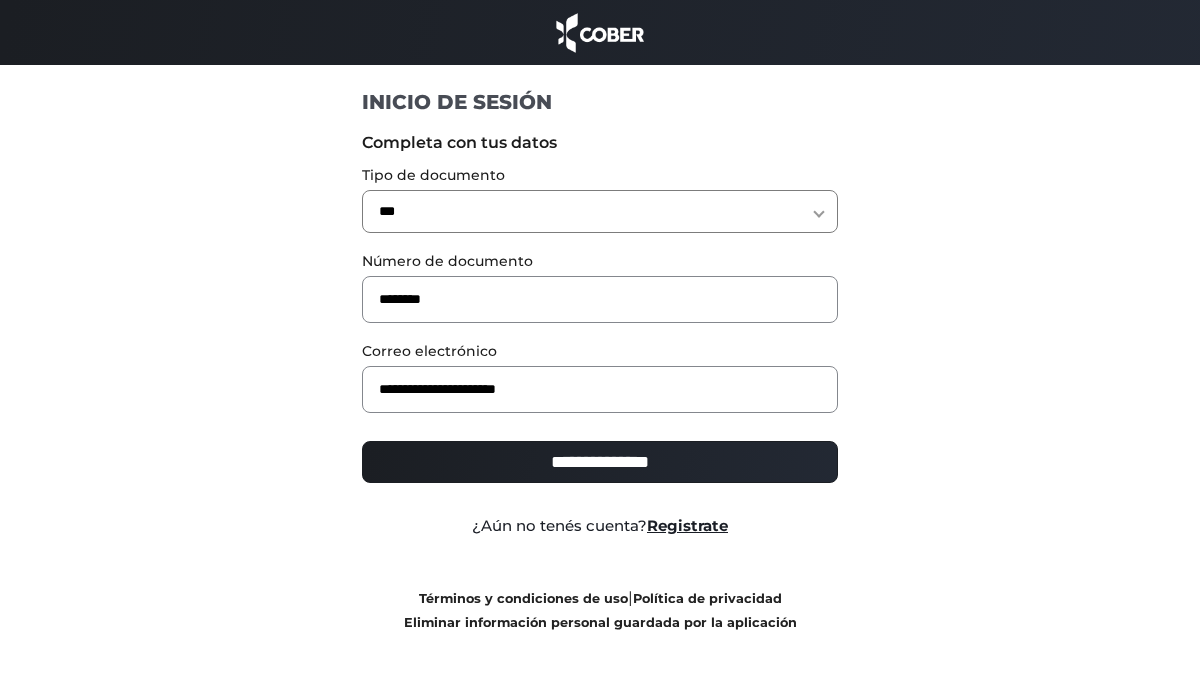 click on "**********" at bounding box center [600, 462] 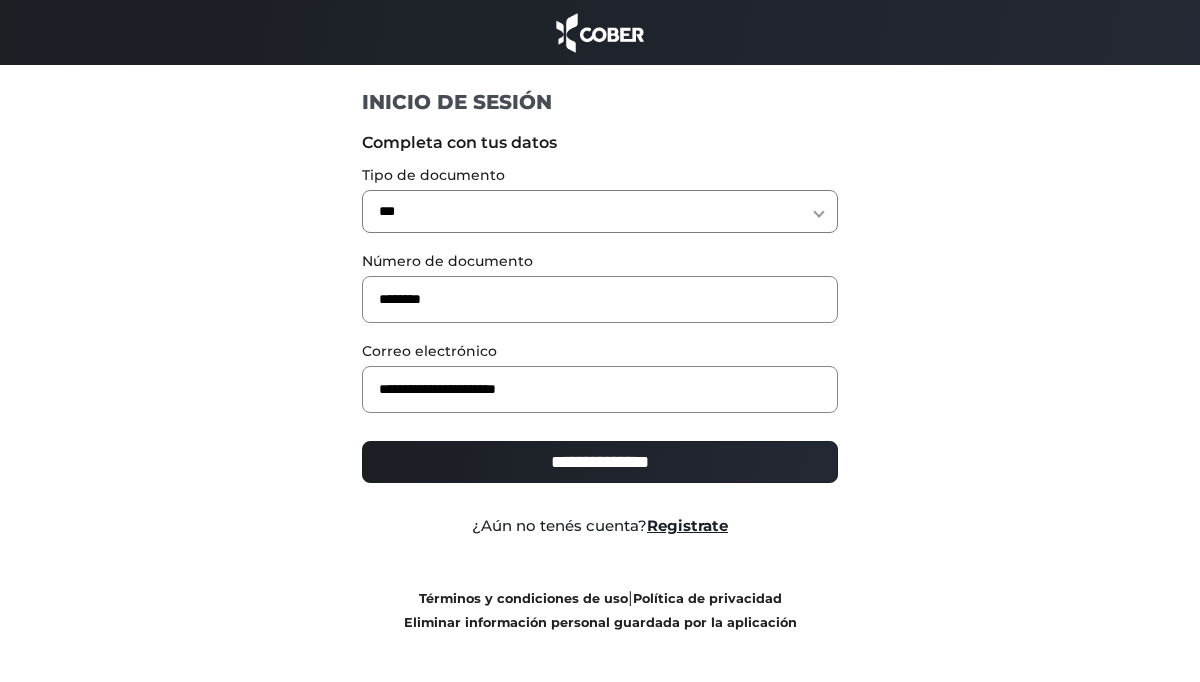 type on "**********" 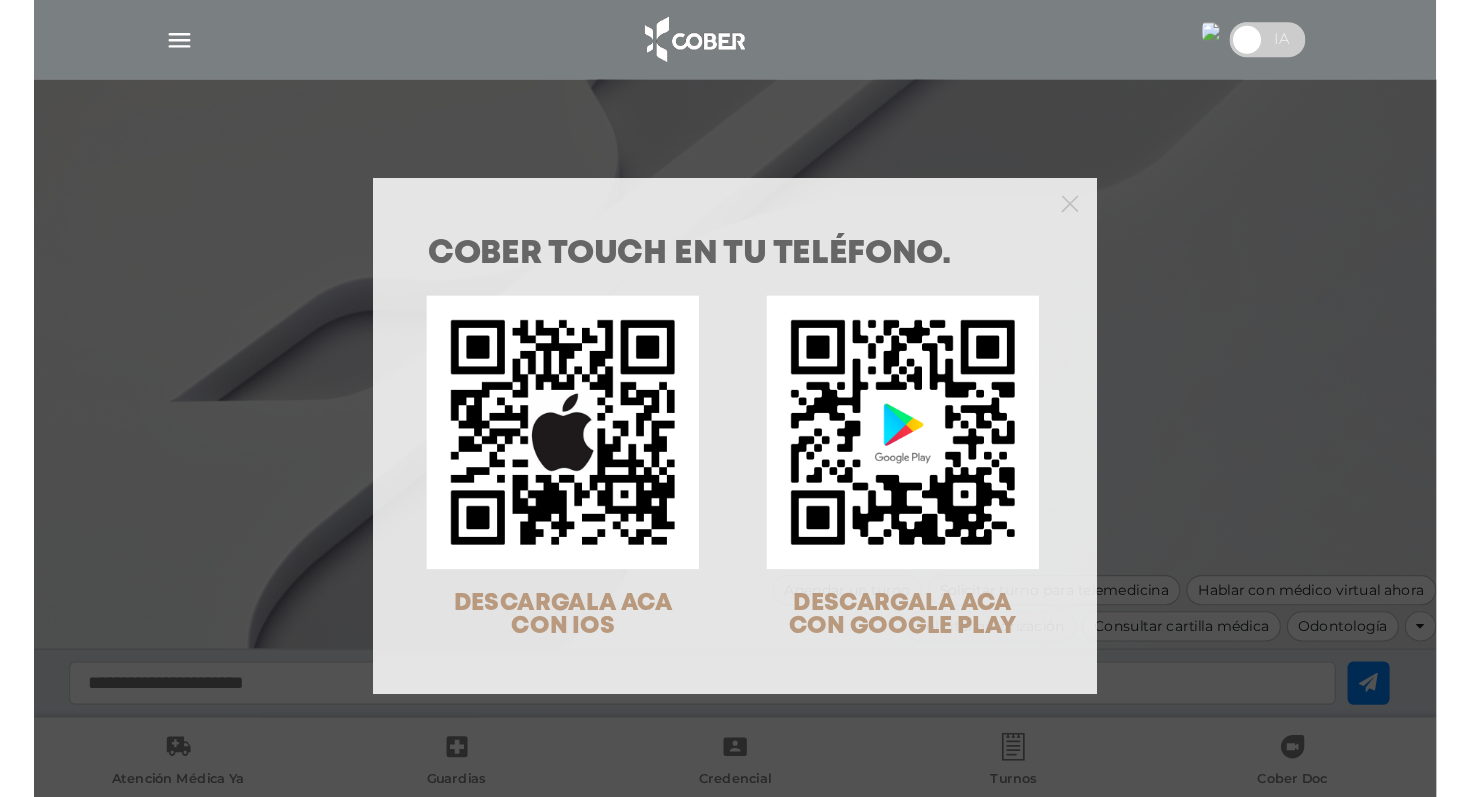 scroll, scrollTop: 0, scrollLeft: 0, axis: both 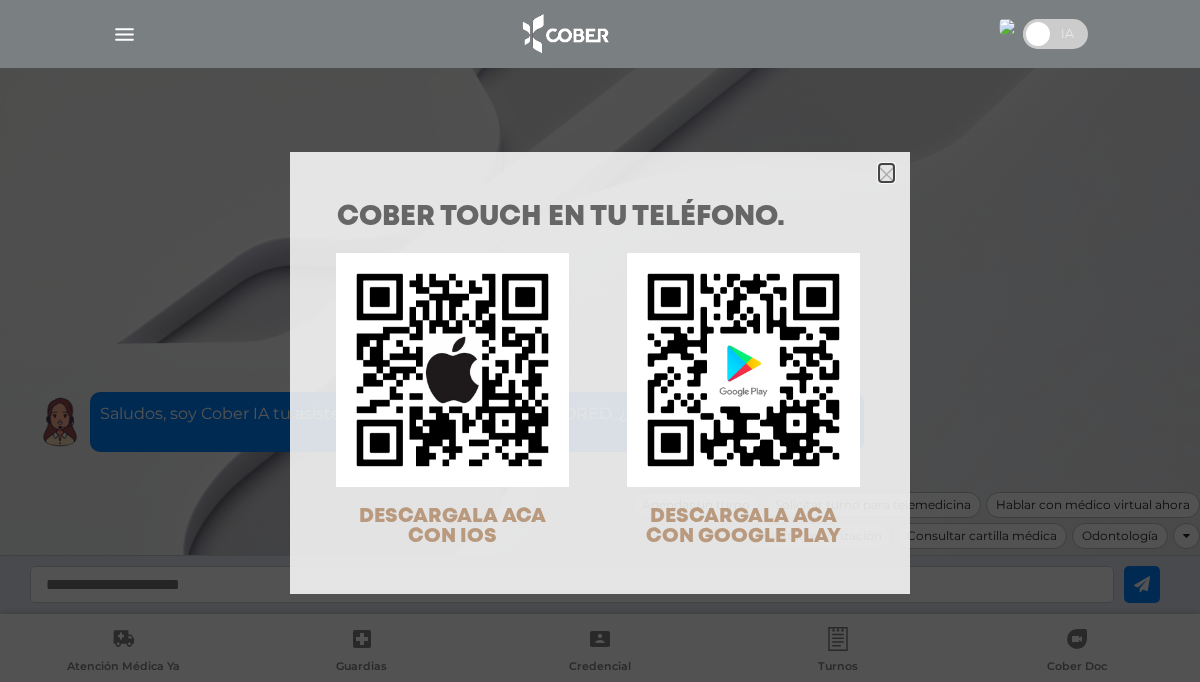 click 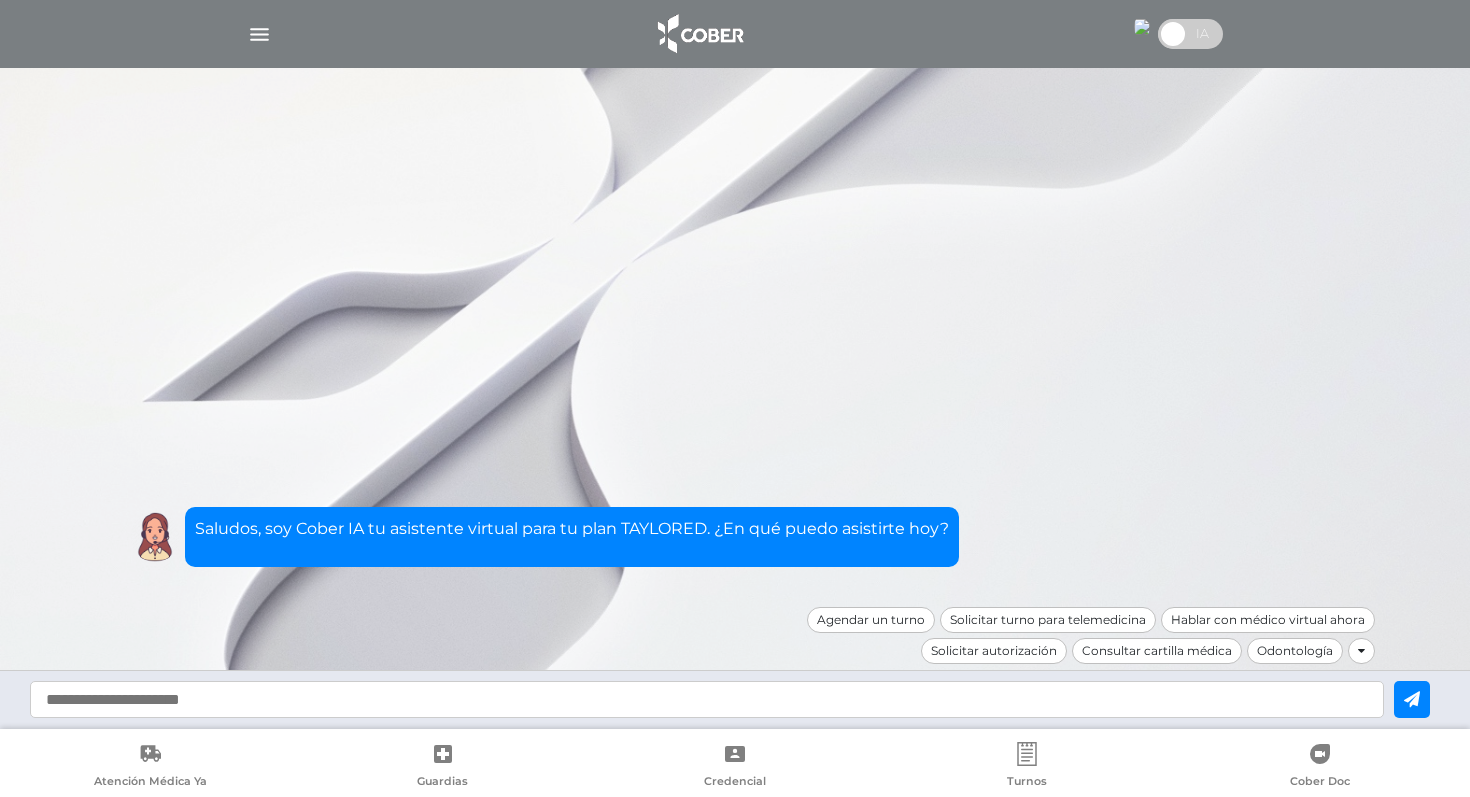 click at bounding box center (735, 34) 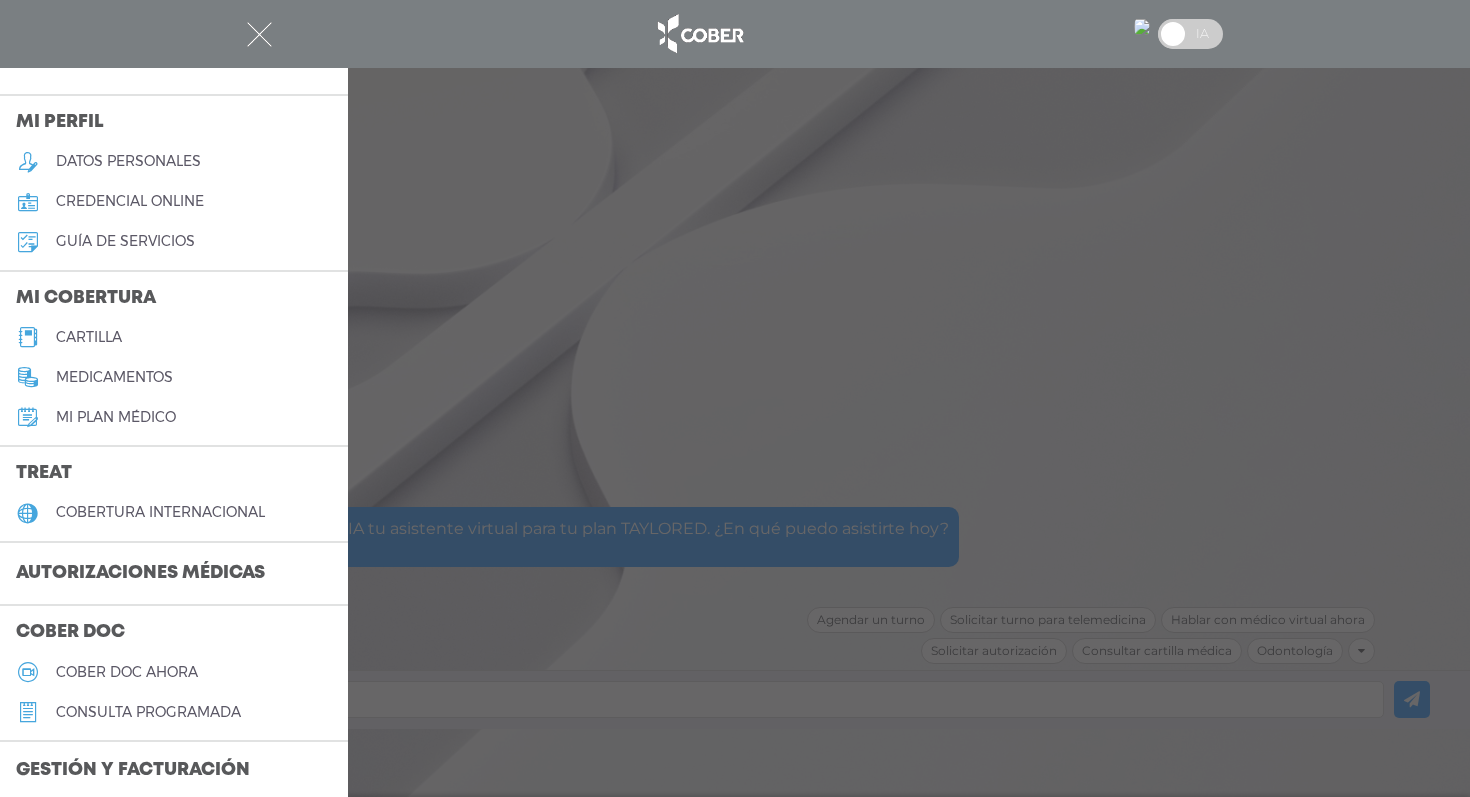 scroll, scrollTop: 51, scrollLeft: 0, axis: vertical 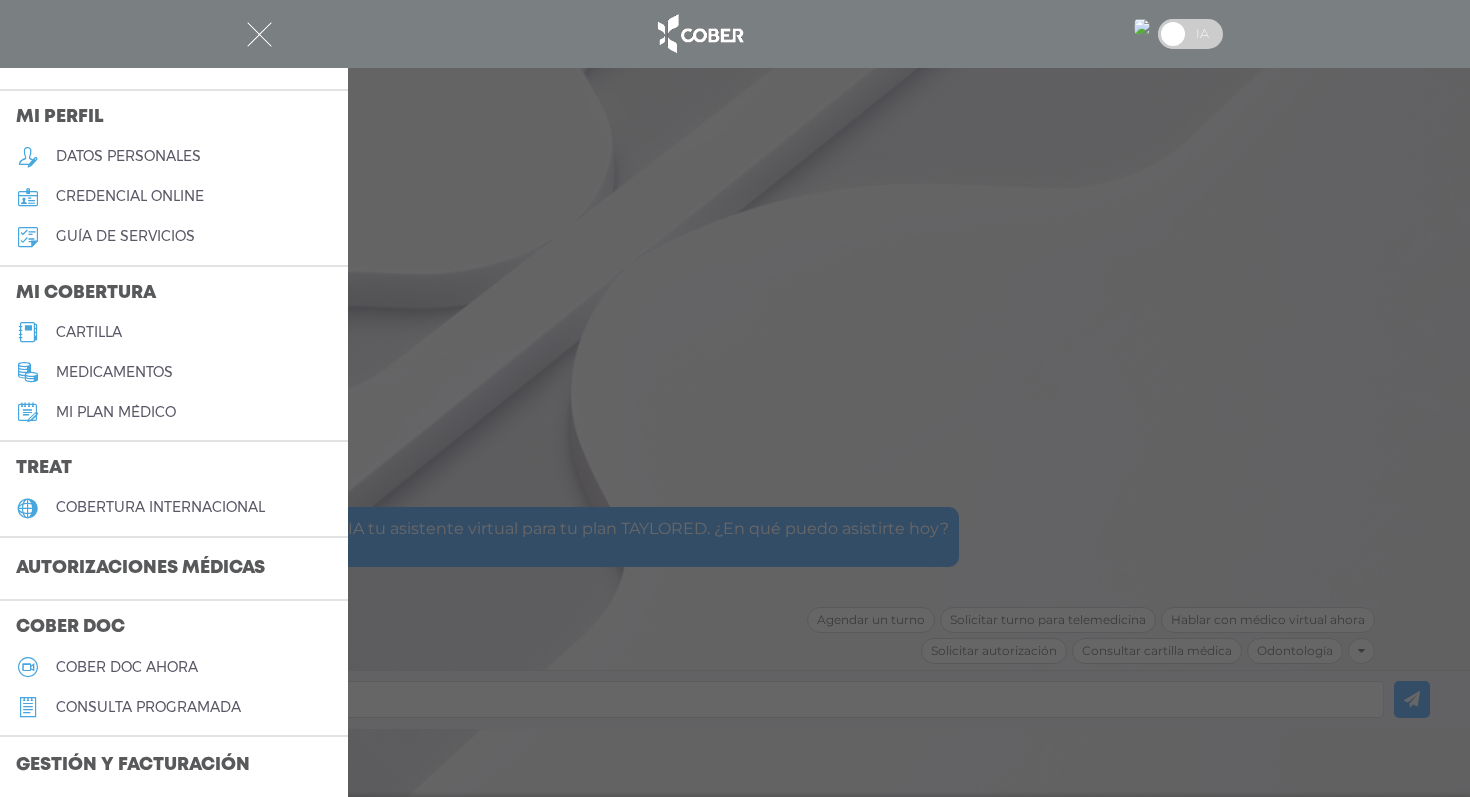 click at bounding box center [259, 34] 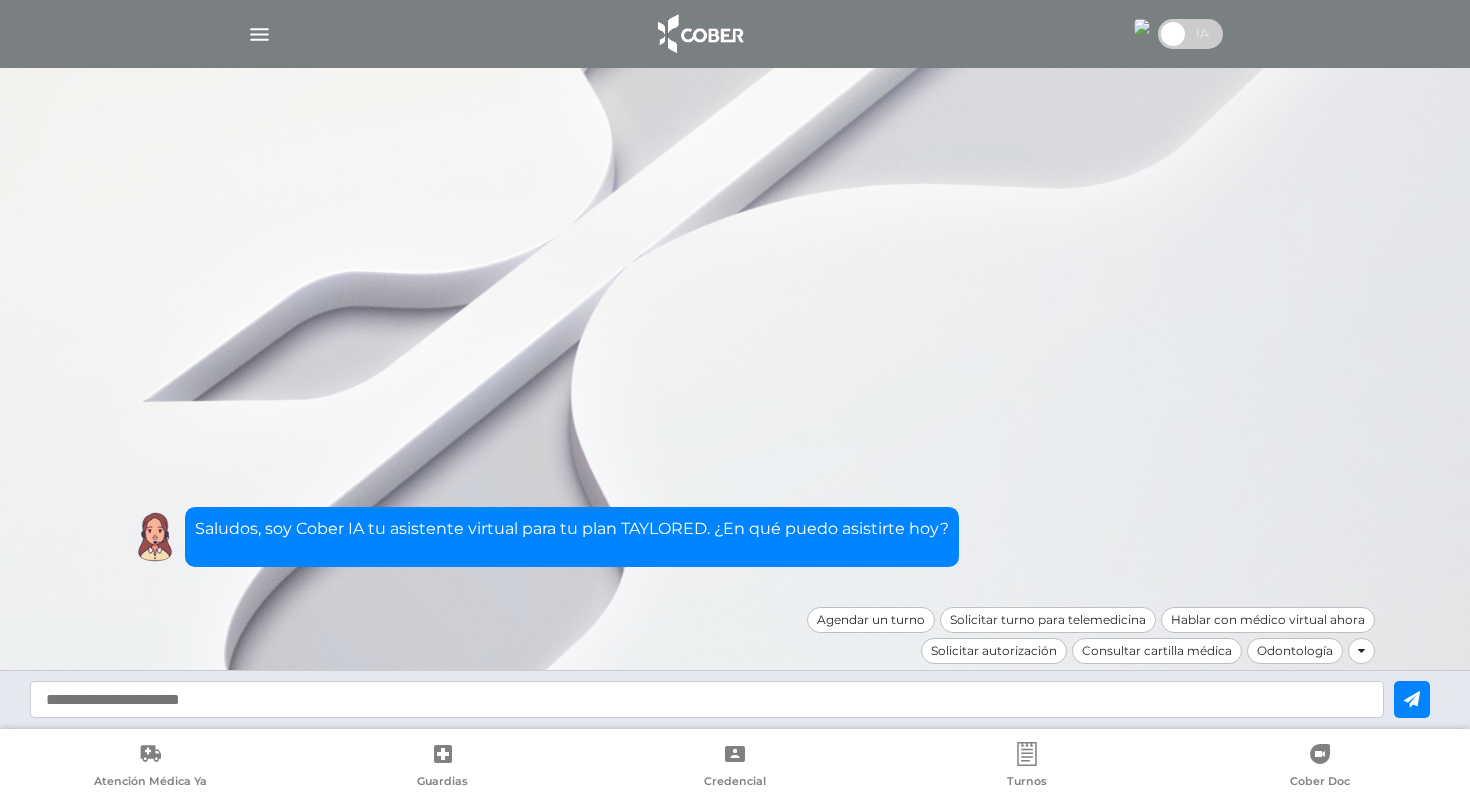 click at bounding box center [1174, 34] 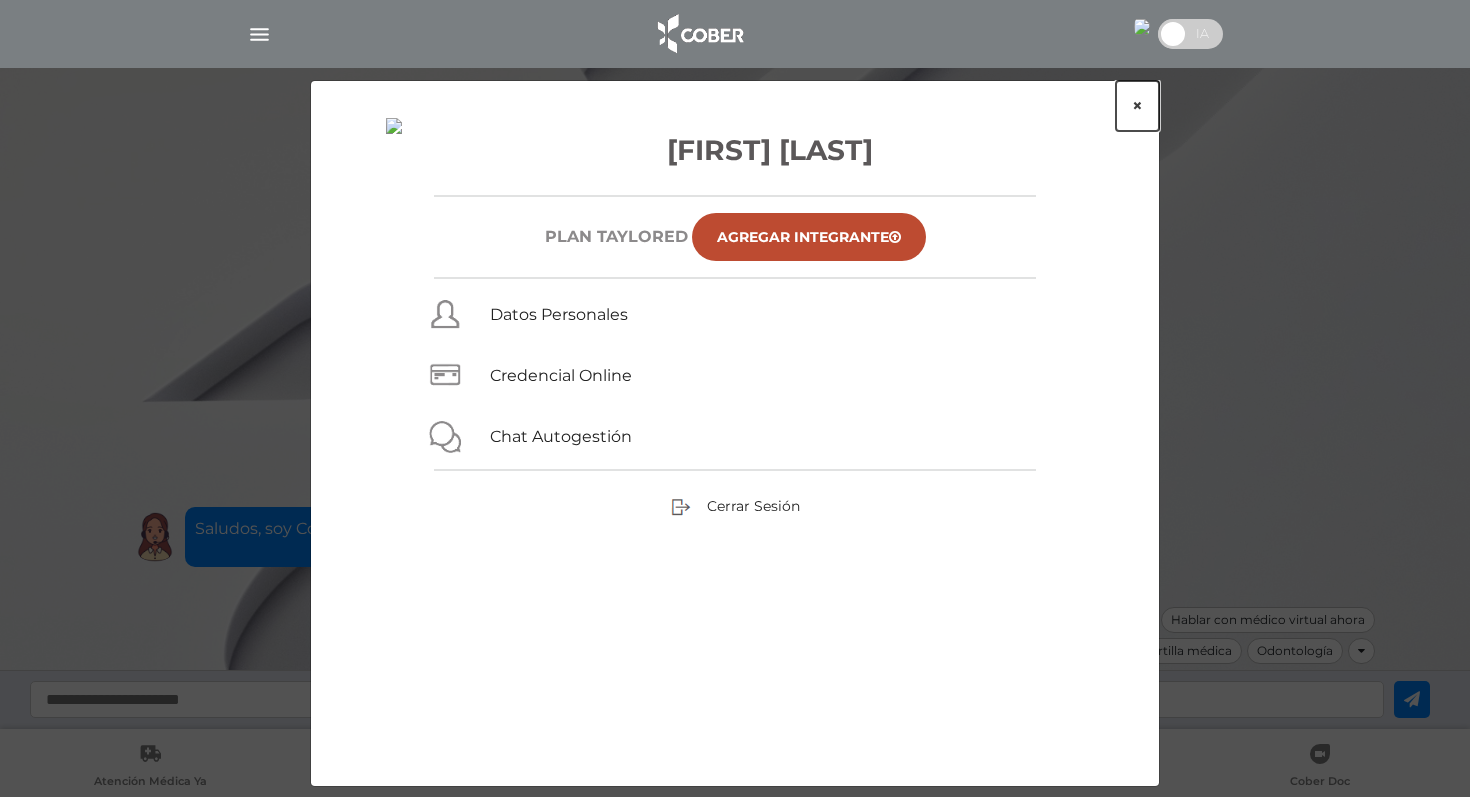 click on "×" at bounding box center (1137, 106) 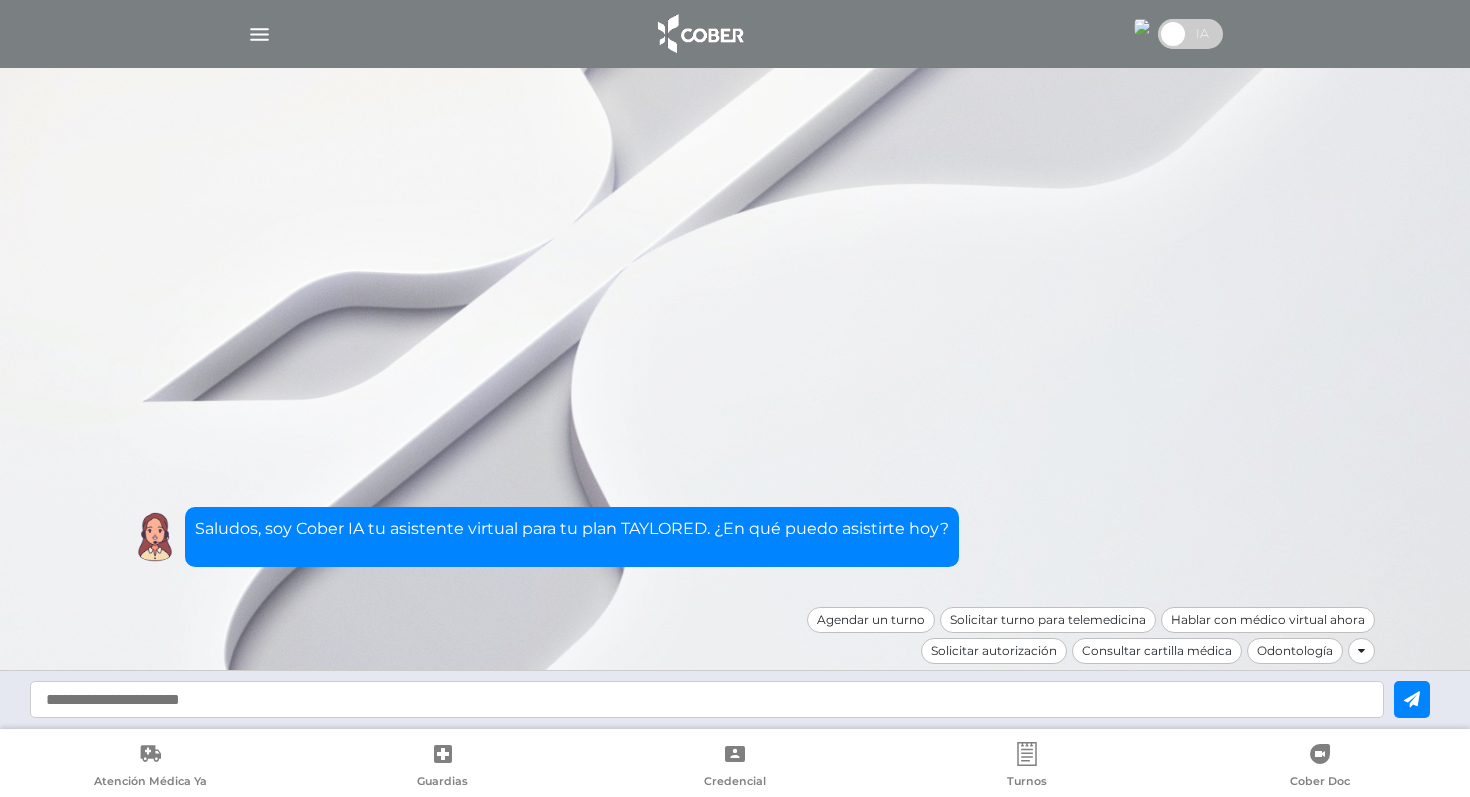 click 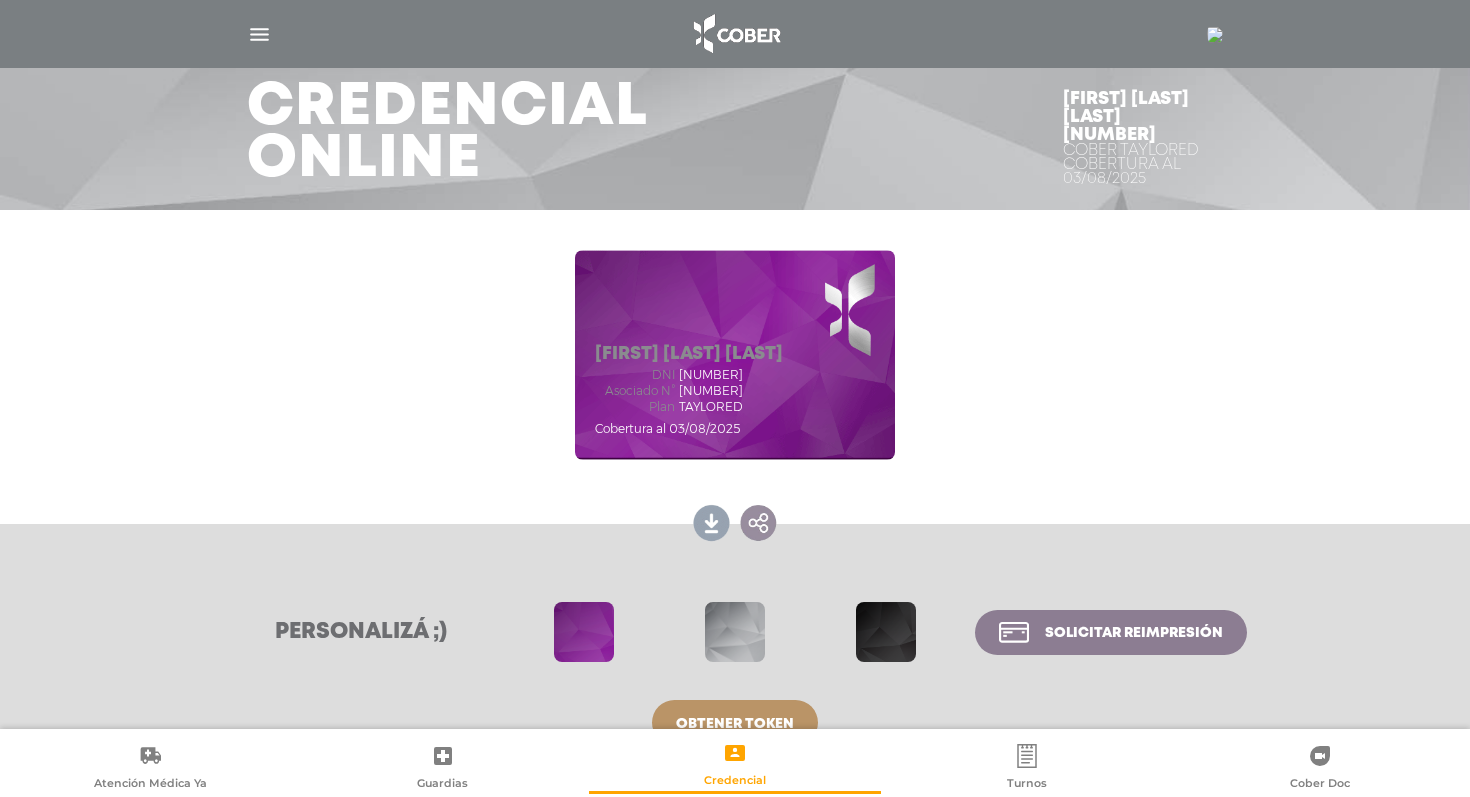 scroll, scrollTop: 142, scrollLeft: 0, axis: vertical 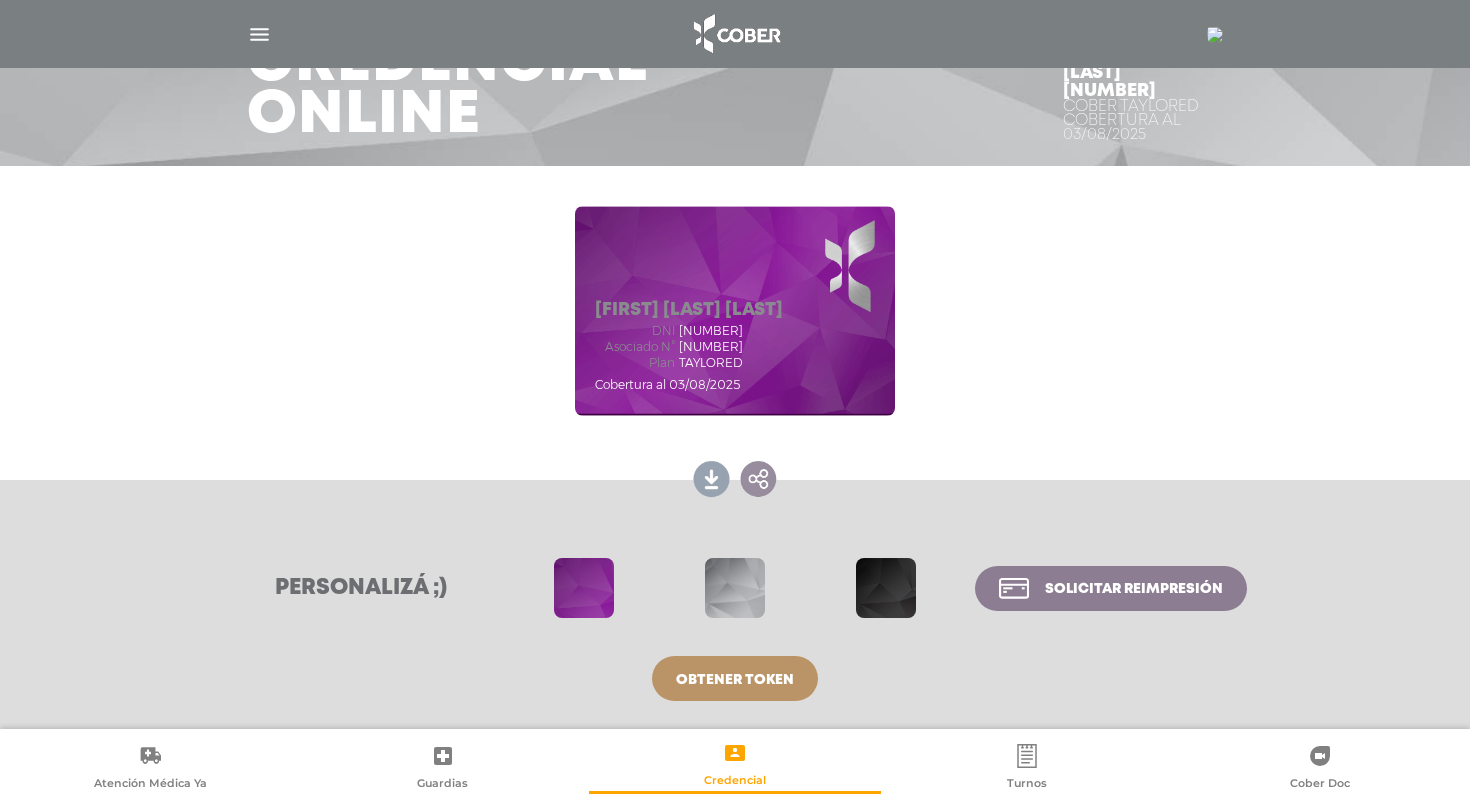 click at bounding box center [886, 588] 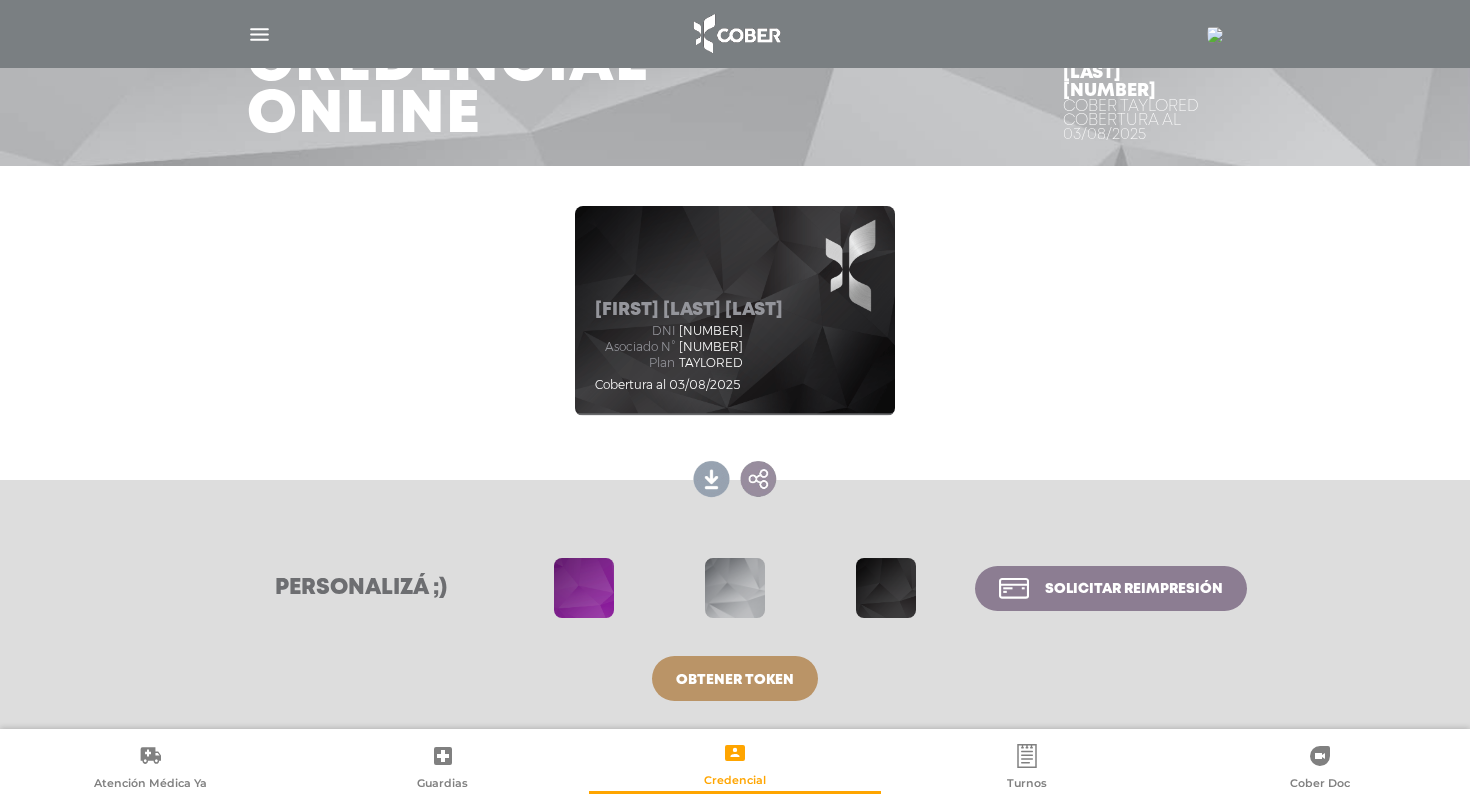 click at bounding box center [886, 588] 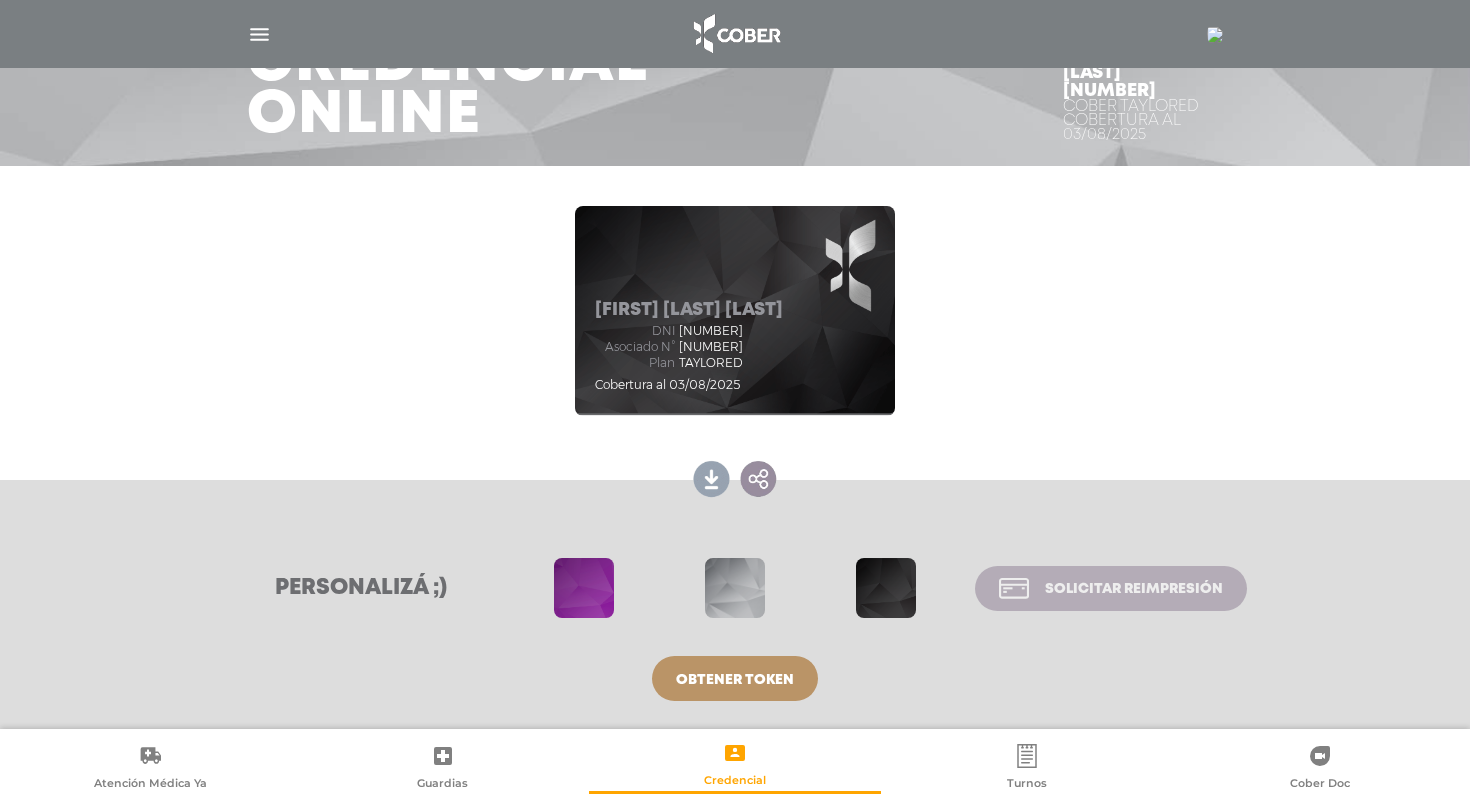 click on "Solicitar reimpresión" at bounding box center (1111, 588) 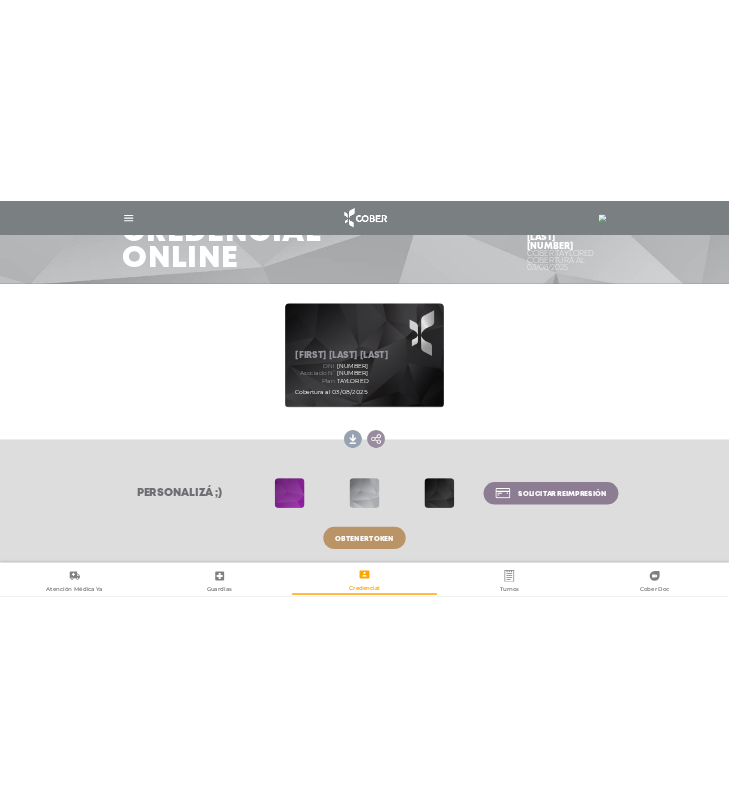 scroll, scrollTop: 105, scrollLeft: 0, axis: vertical 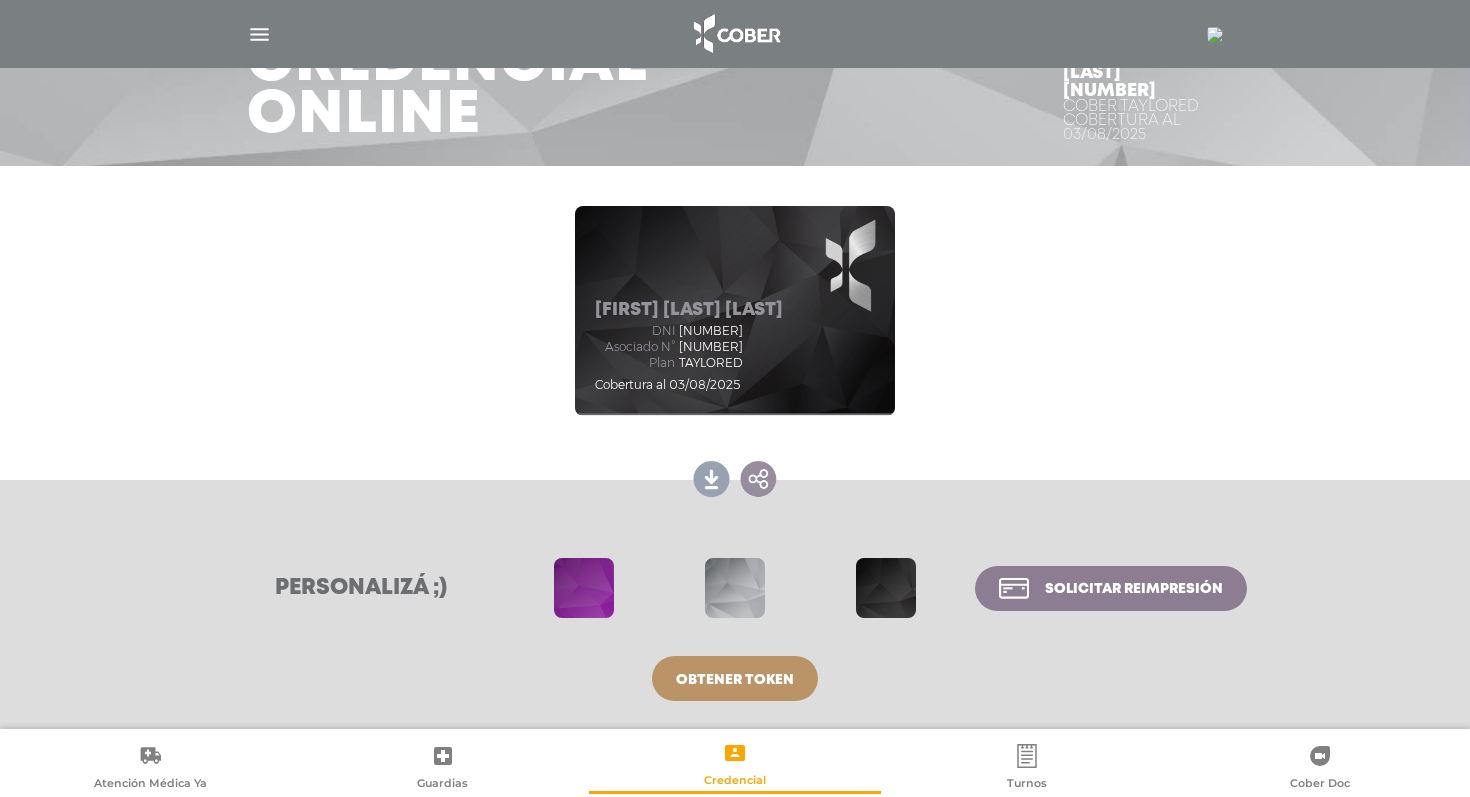 click at bounding box center (712, 477) 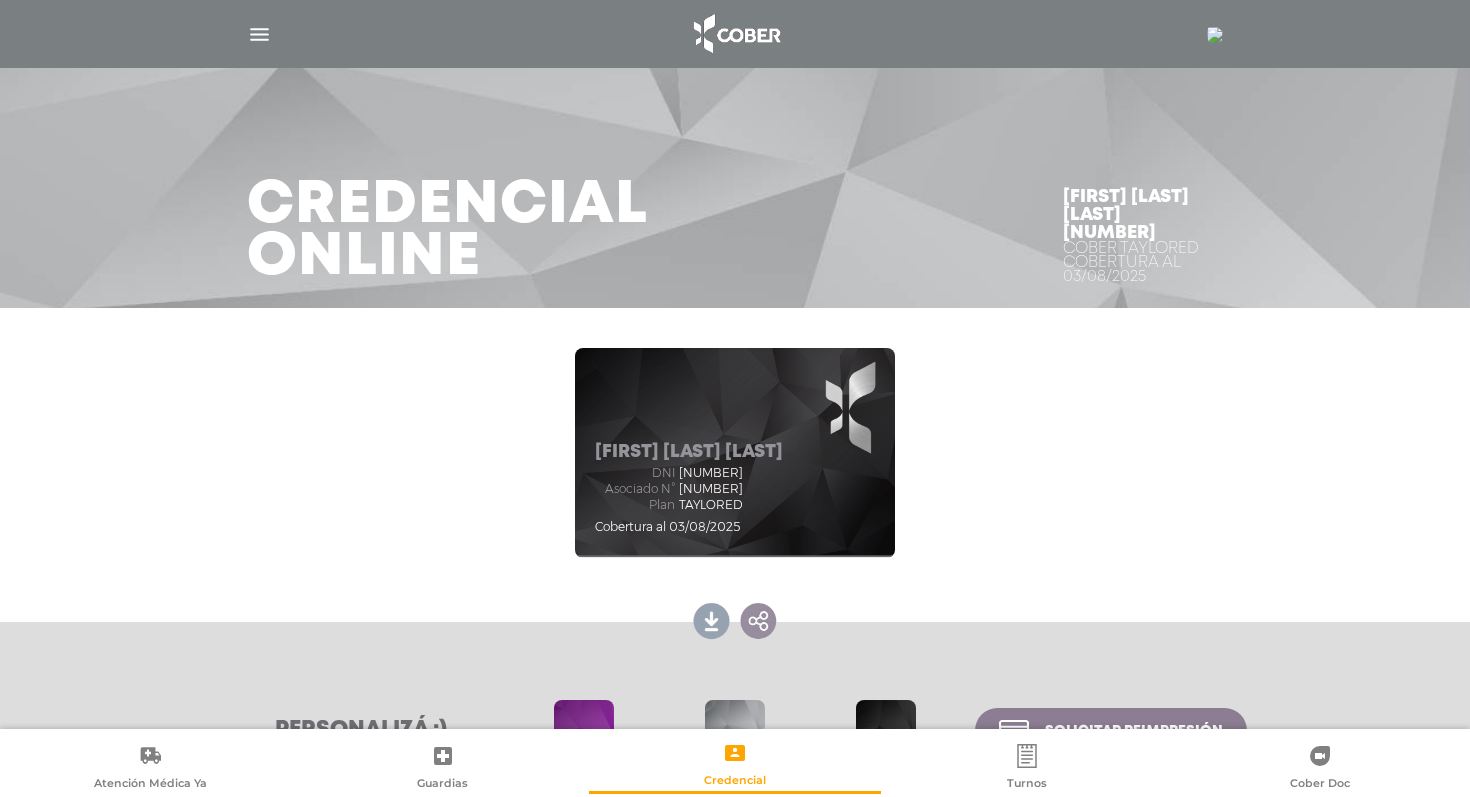 scroll, scrollTop: 0, scrollLeft: 0, axis: both 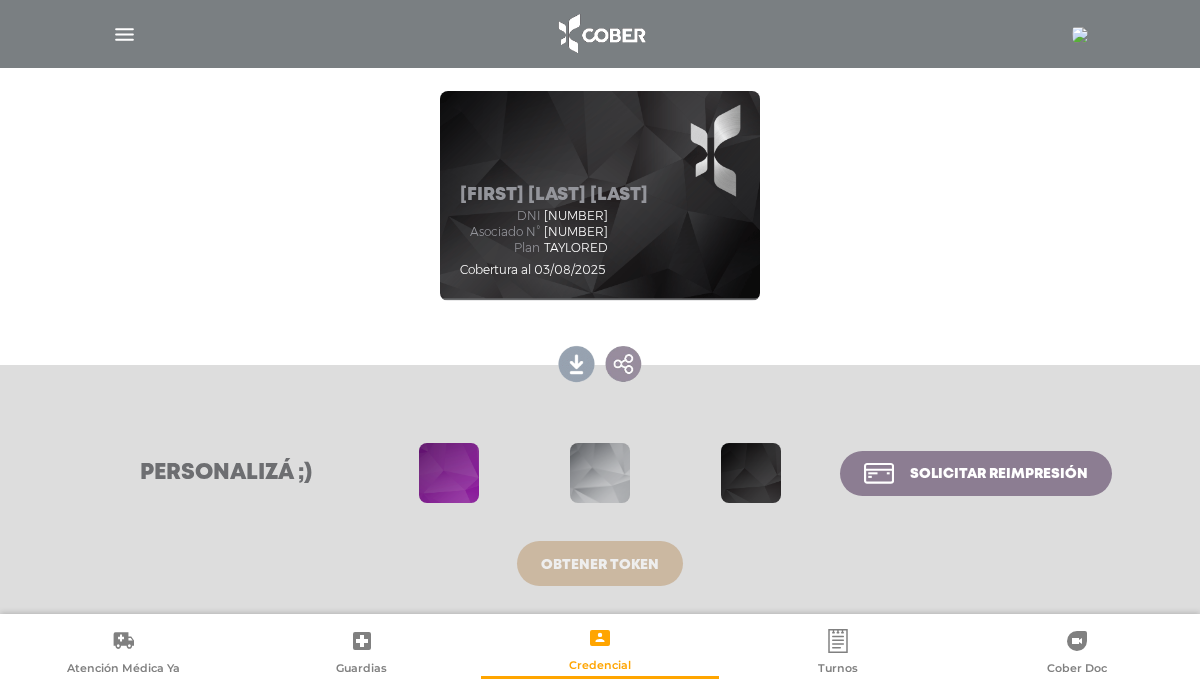 click on "Obtener token" at bounding box center [600, 565] 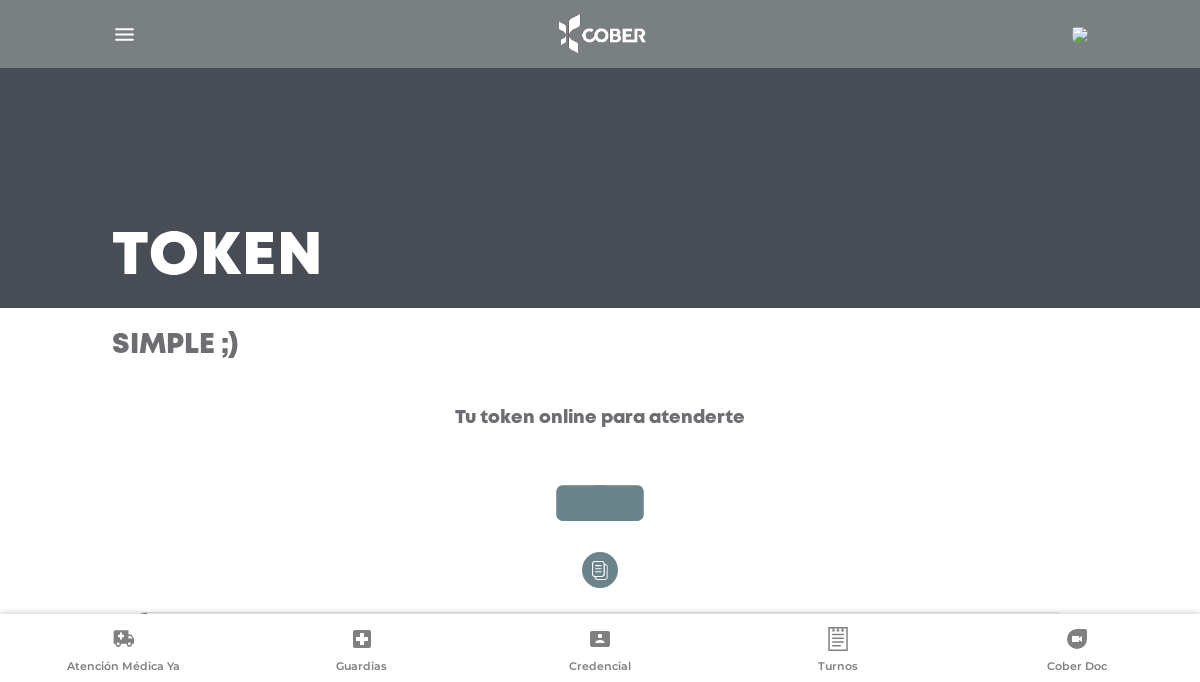 scroll, scrollTop: 101, scrollLeft: 0, axis: vertical 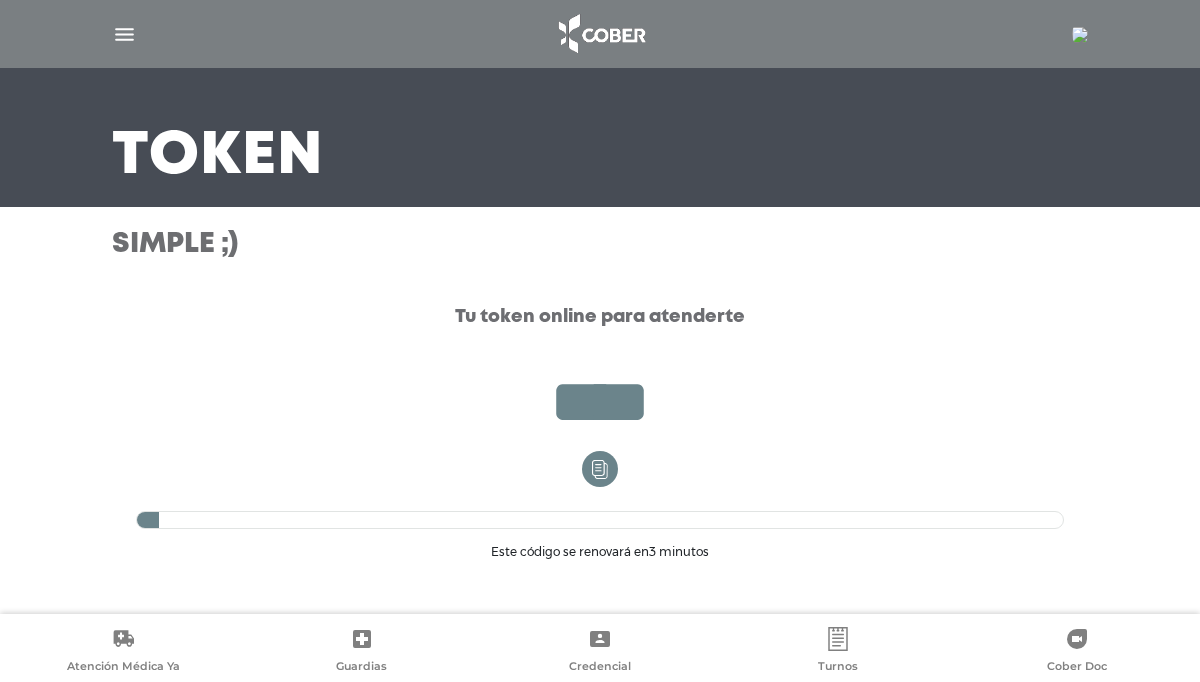 click on "Credencial" at bounding box center [600, 668] 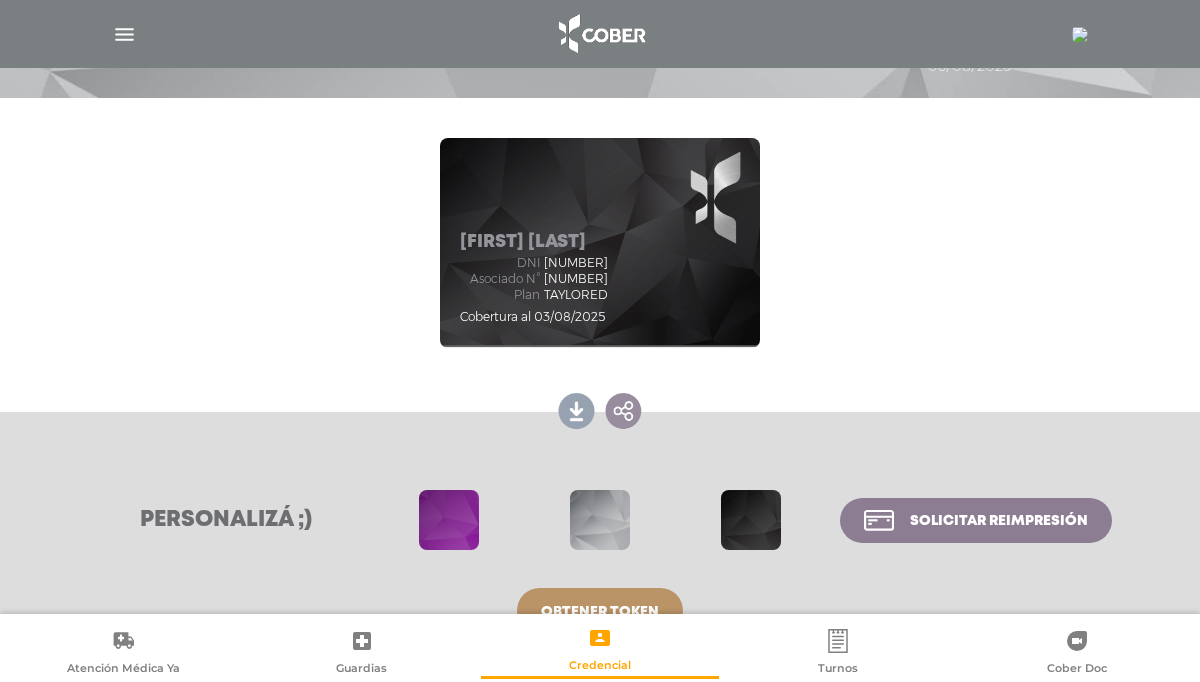 scroll, scrollTop: 257, scrollLeft: 0, axis: vertical 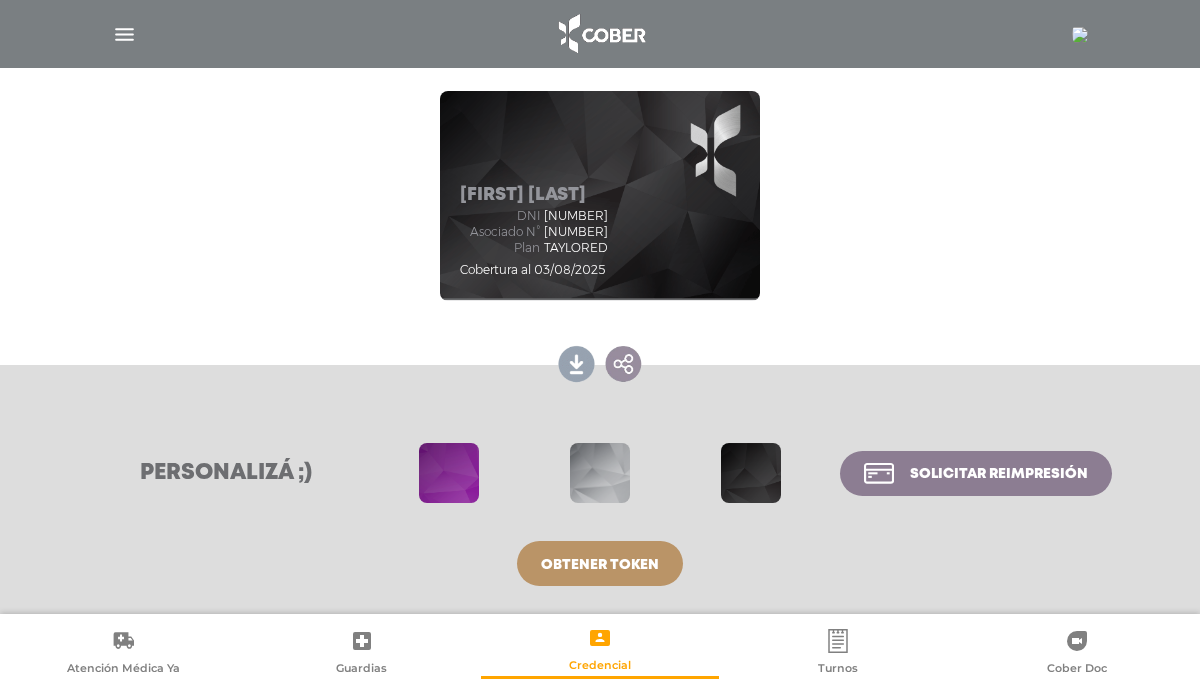 click at bounding box center (124, 34) 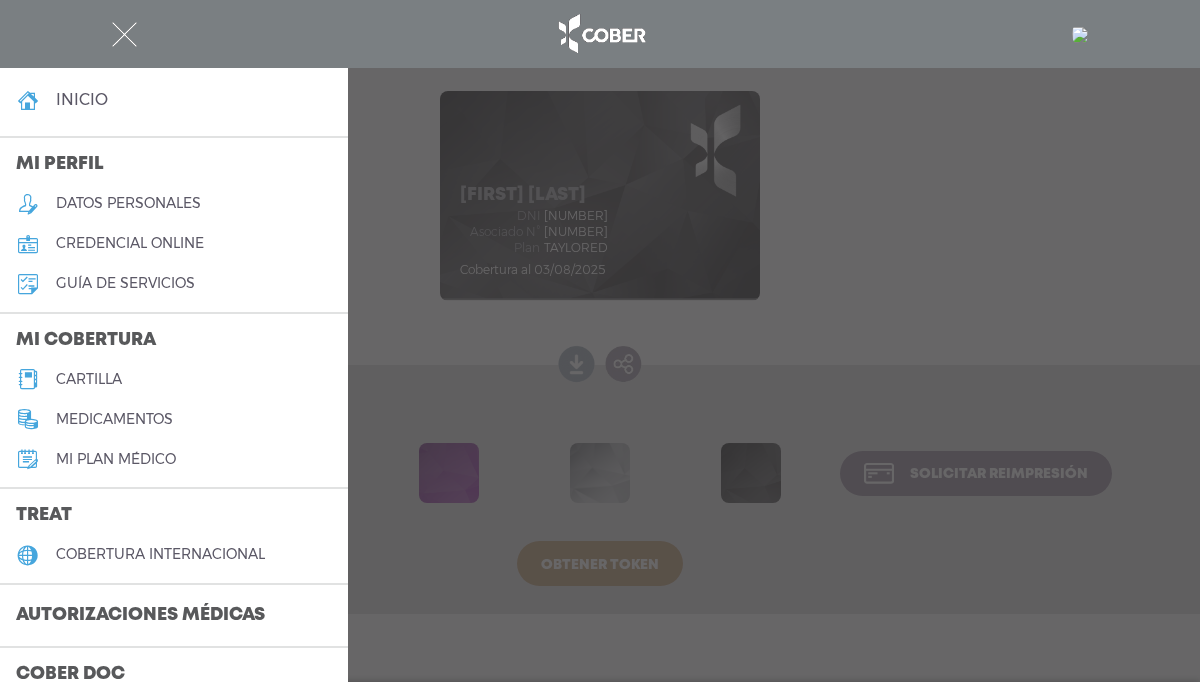 scroll, scrollTop: 0, scrollLeft: 0, axis: both 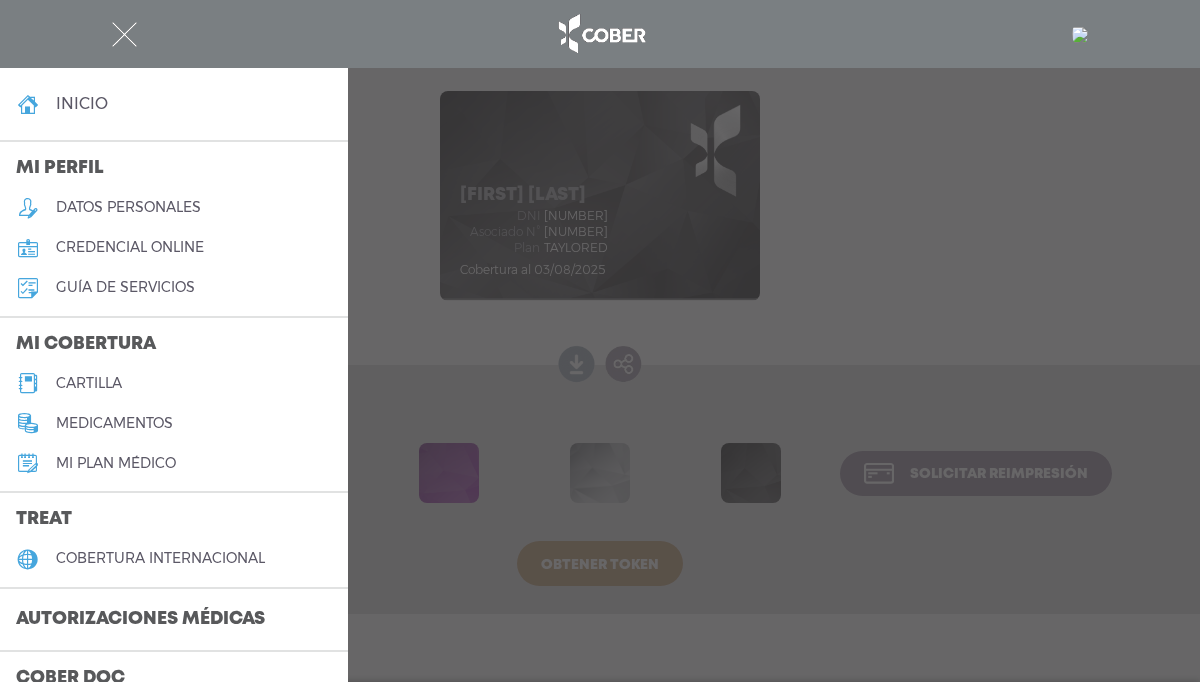 click on "credencial online" at bounding box center [130, 247] 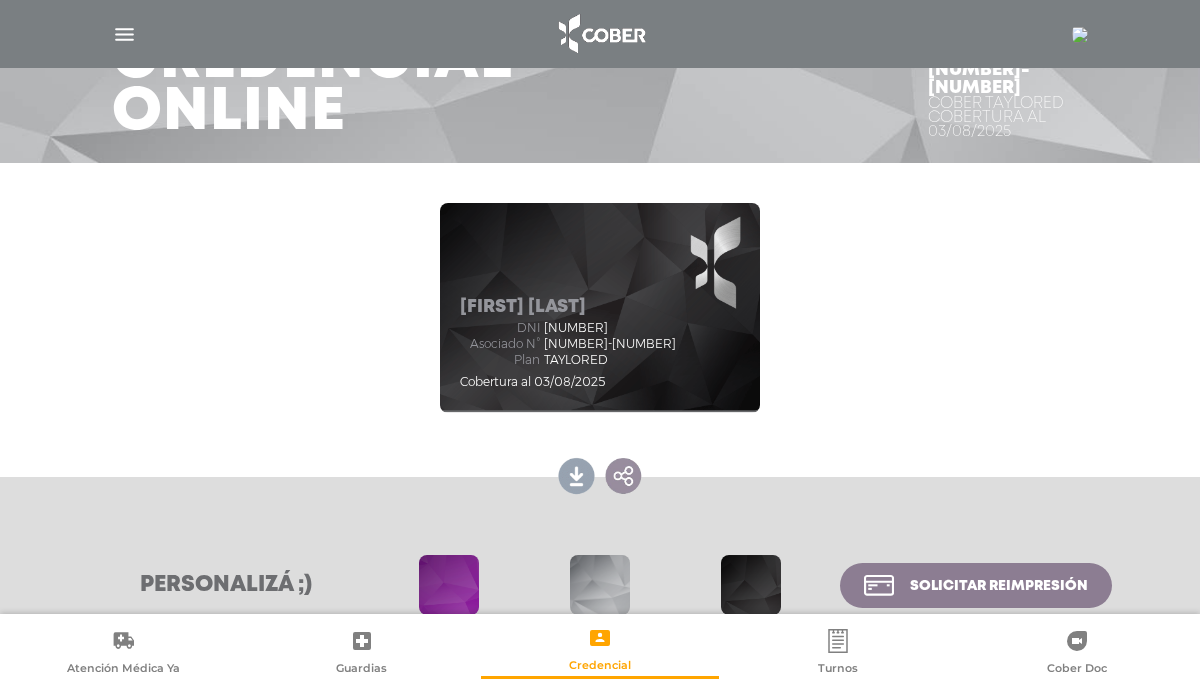 scroll, scrollTop: 0, scrollLeft: 0, axis: both 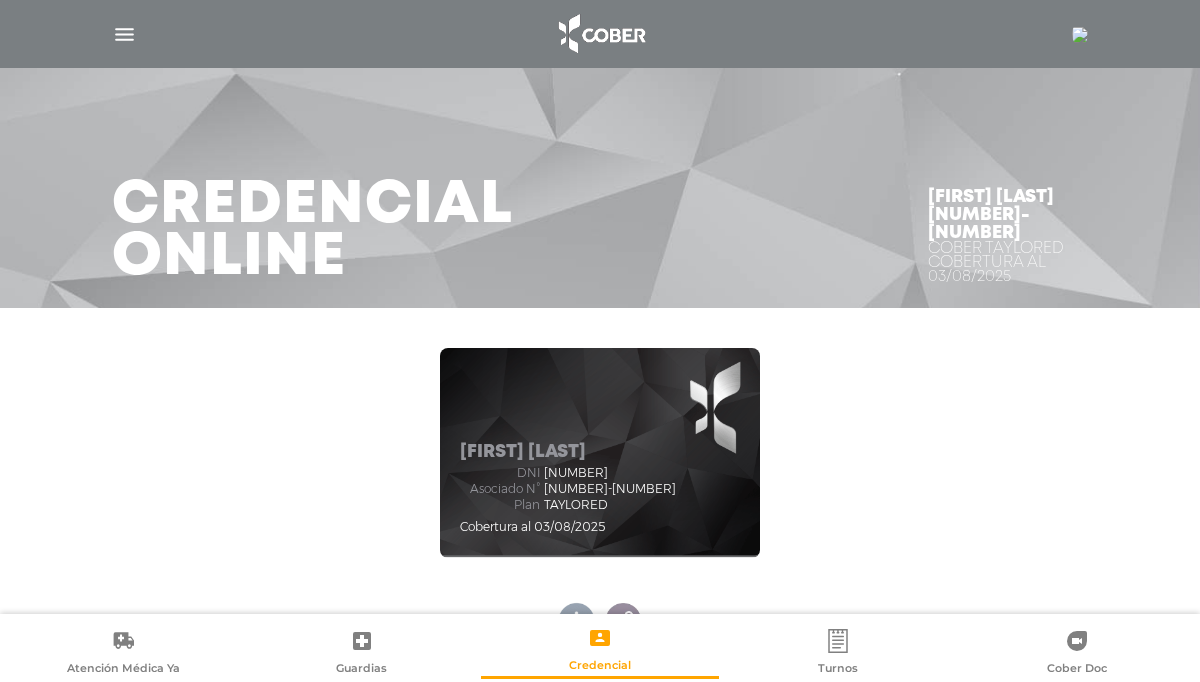 click at bounding box center [124, 34] 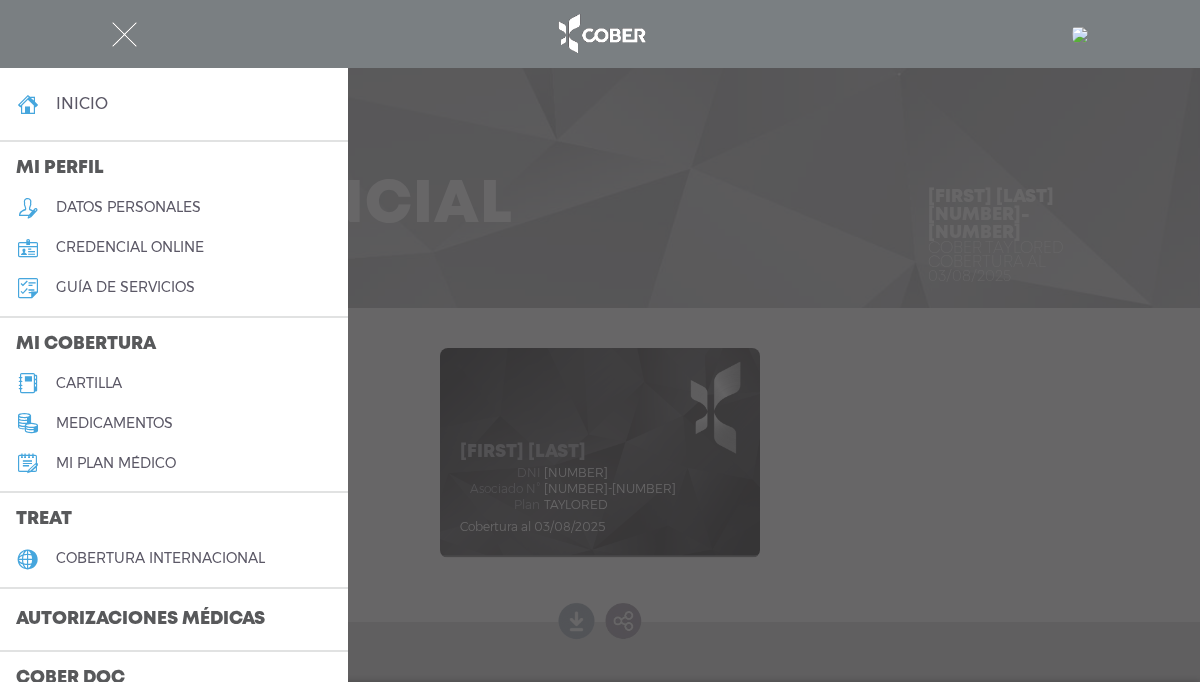 click on "guía de servicios" at bounding box center (125, 287) 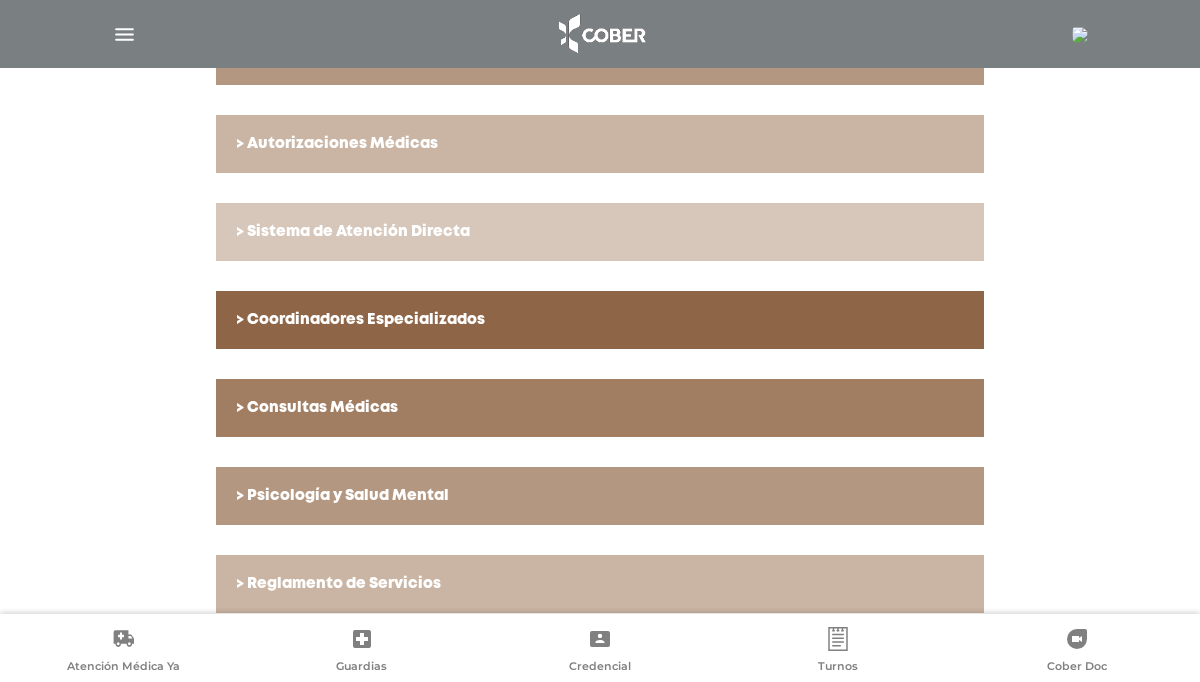 scroll, scrollTop: 677, scrollLeft: 0, axis: vertical 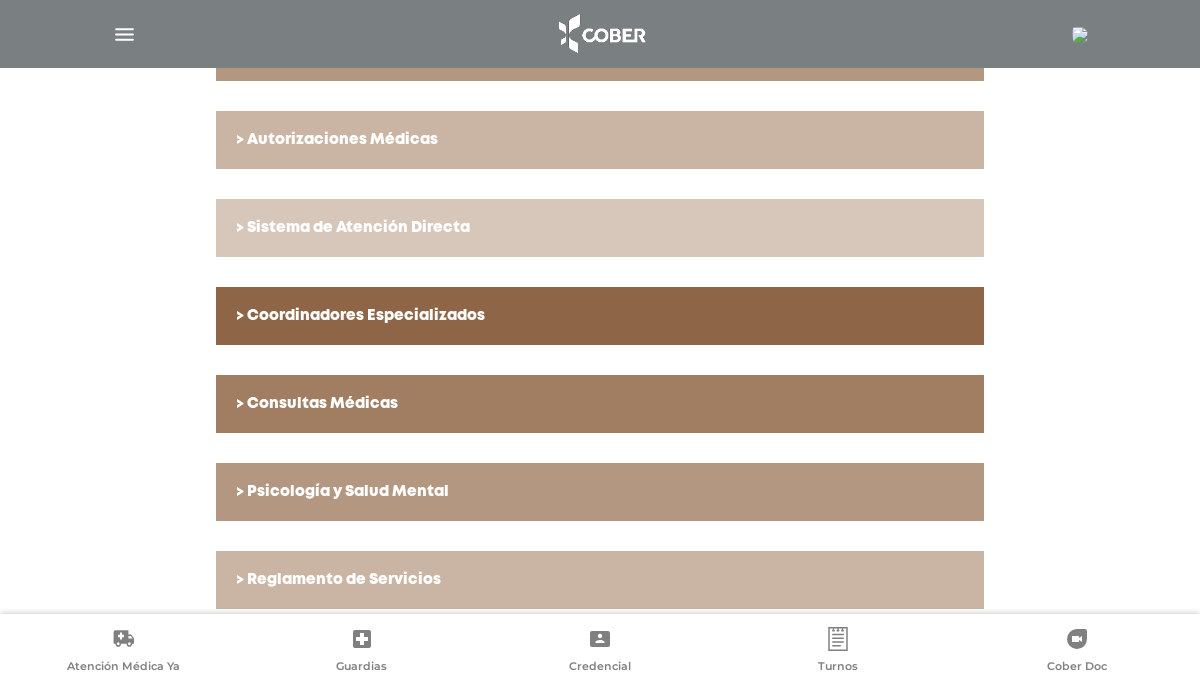click at bounding box center (124, 34) 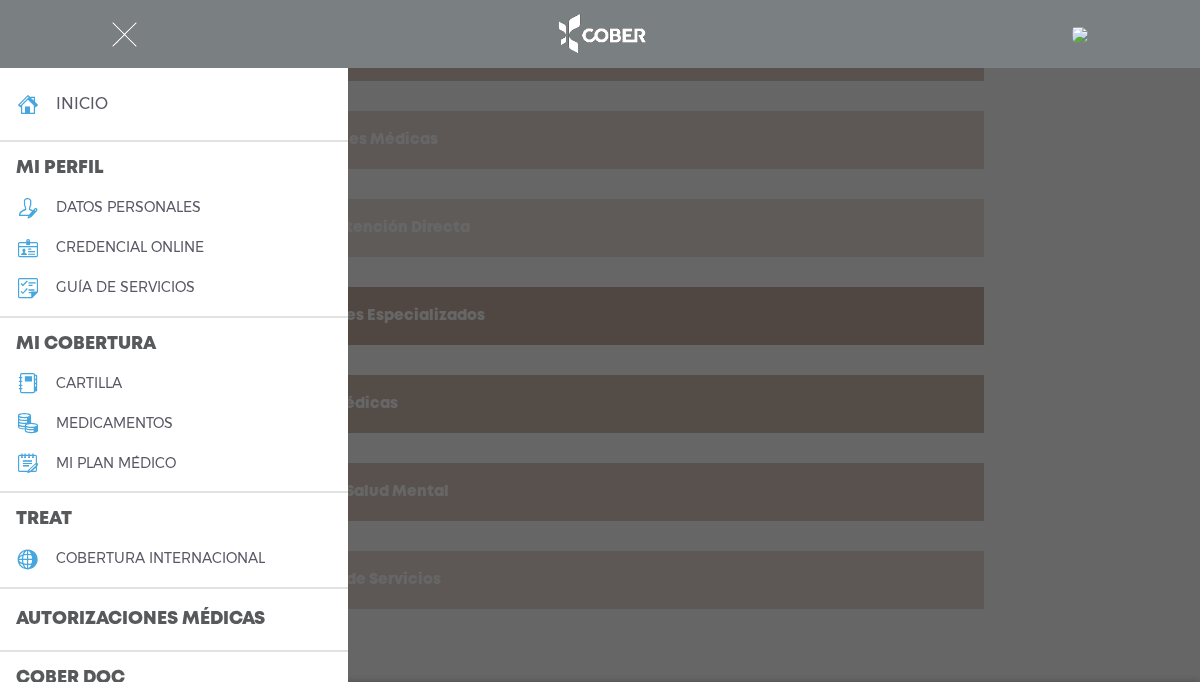 scroll, scrollTop: 66, scrollLeft: 0, axis: vertical 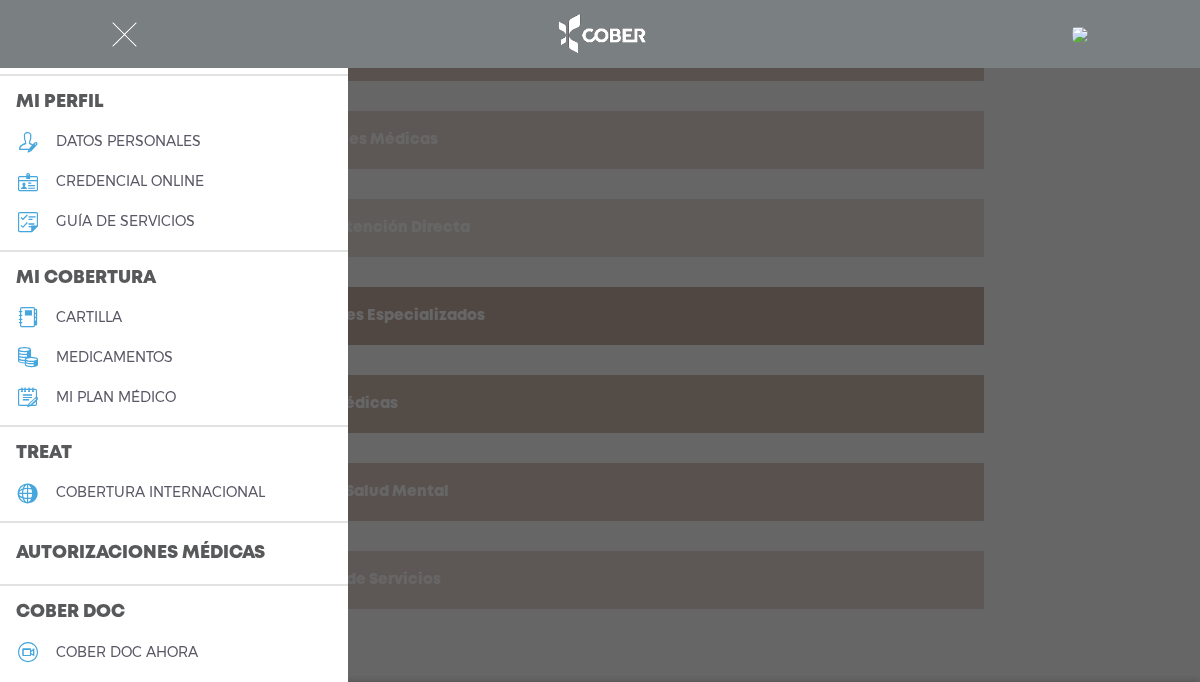 click on "cartilla" at bounding box center (174, 317) 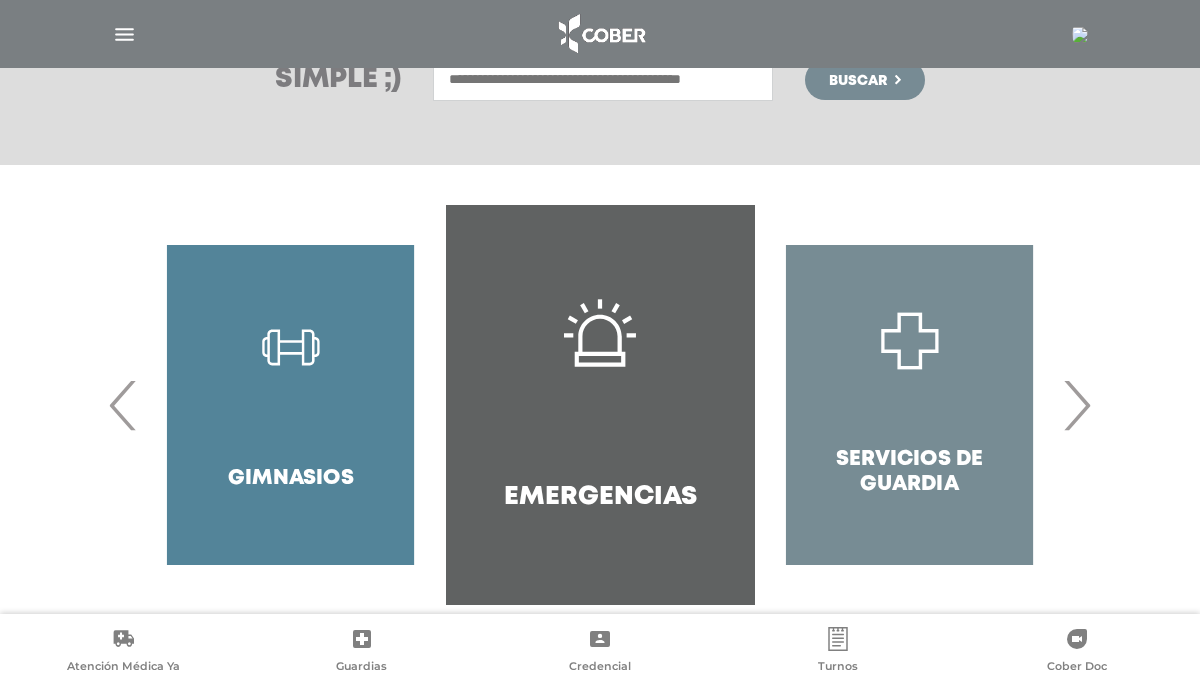 scroll, scrollTop: 345, scrollLeft: 0, axis: vertical 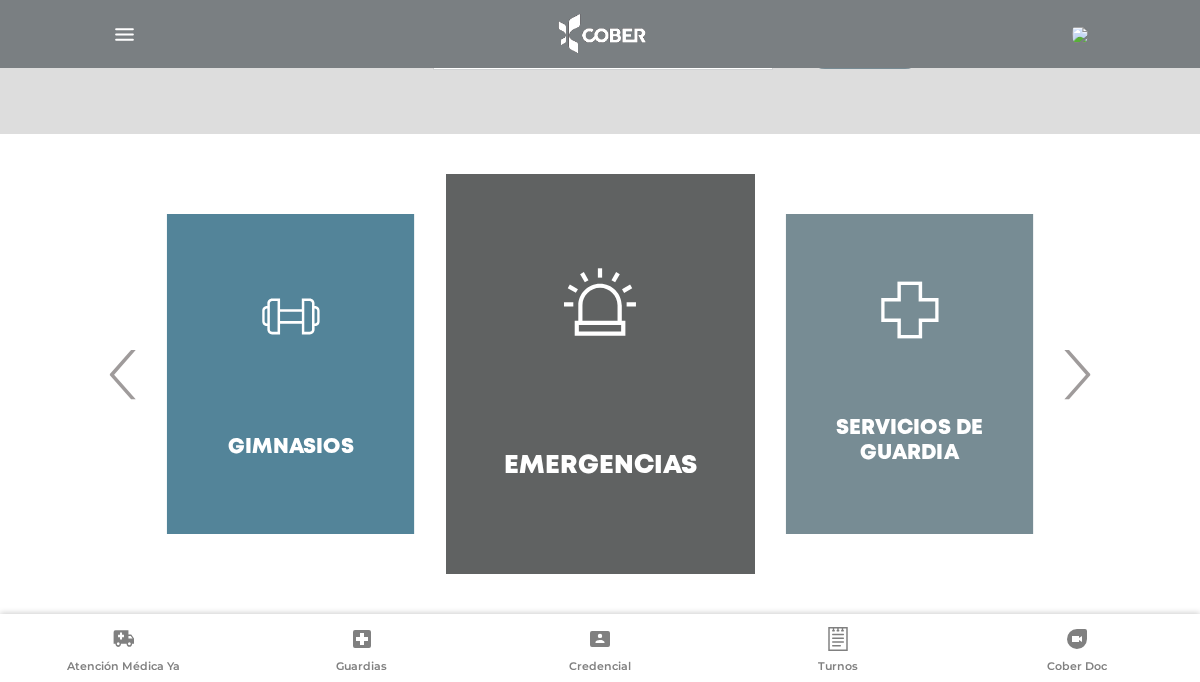 click on "›" at bounding box center [1076, 374] 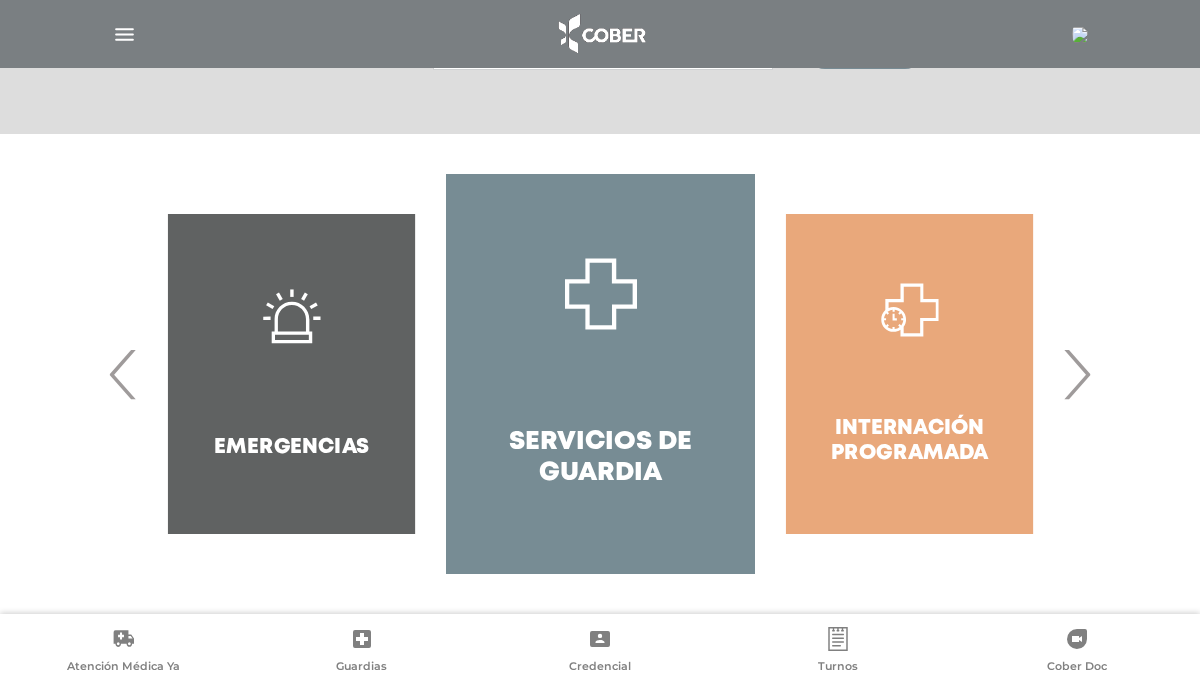 click on "›" at bounding box center [1076, 374] 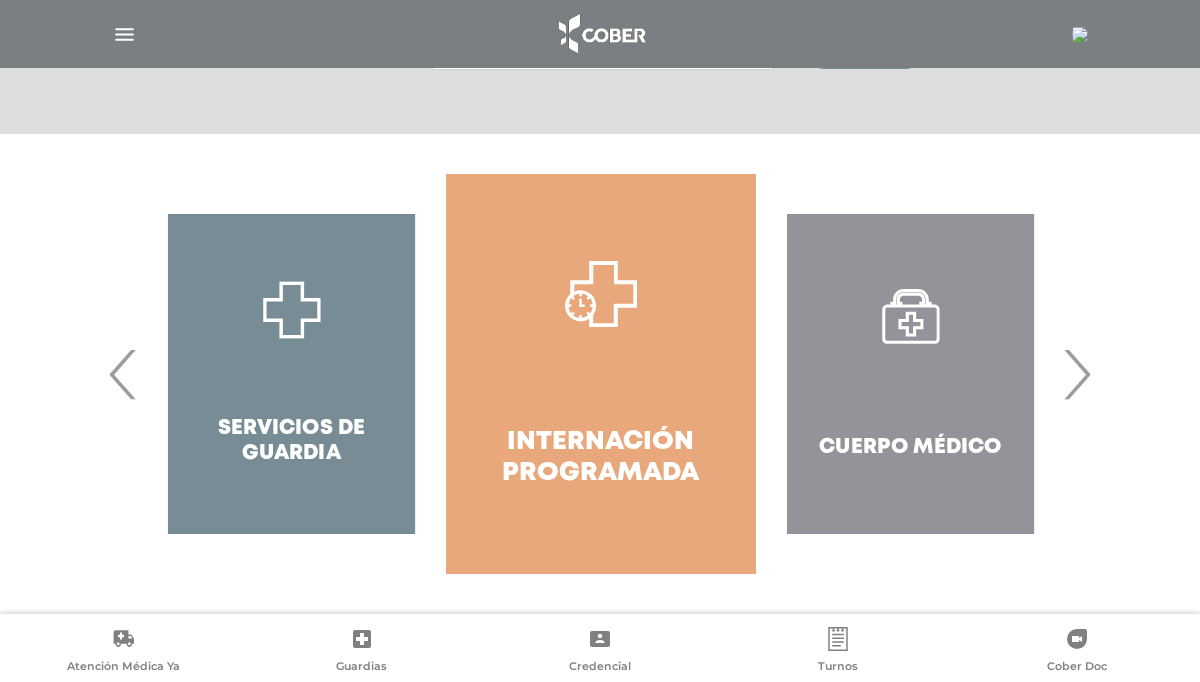 click on "›" at bounding box center [1076, 374] 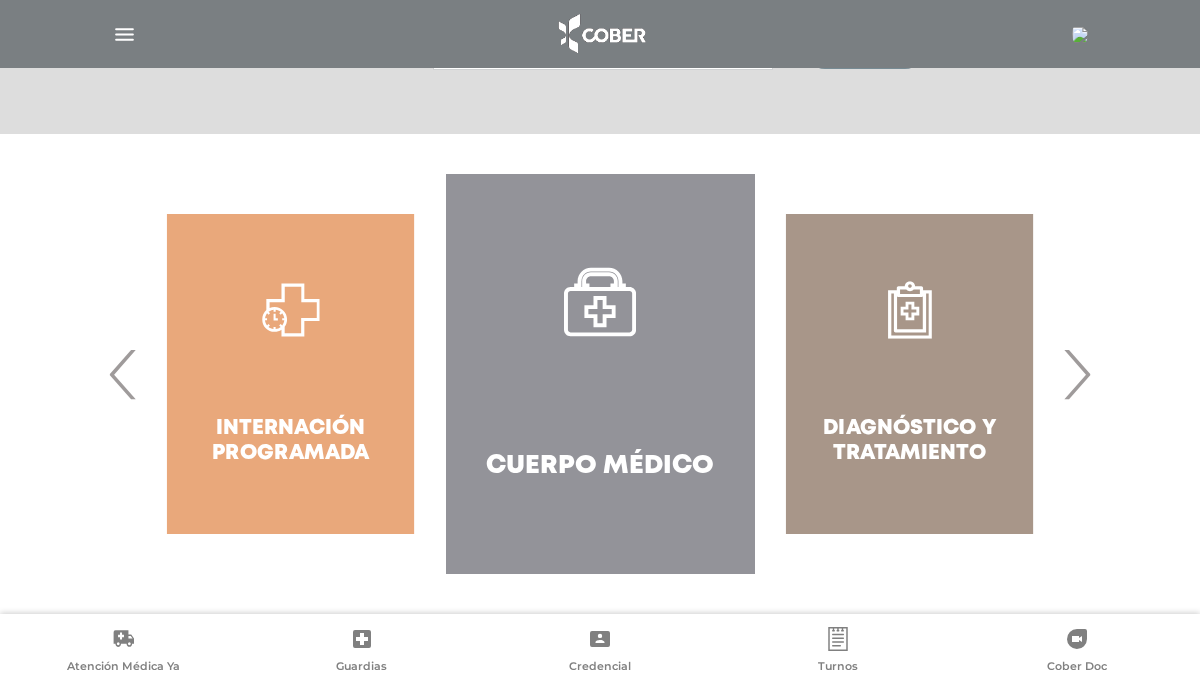 click on "›" at bounding box center (1076, 374) 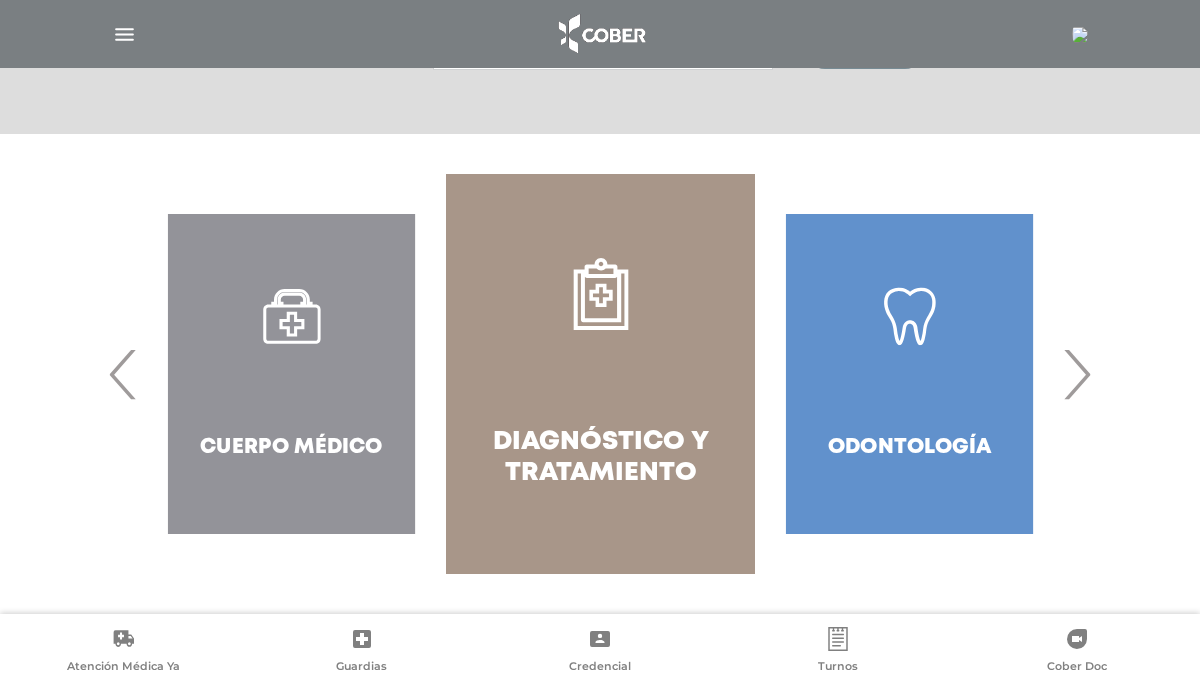 click on "›" at bounding box center (1076, 374) 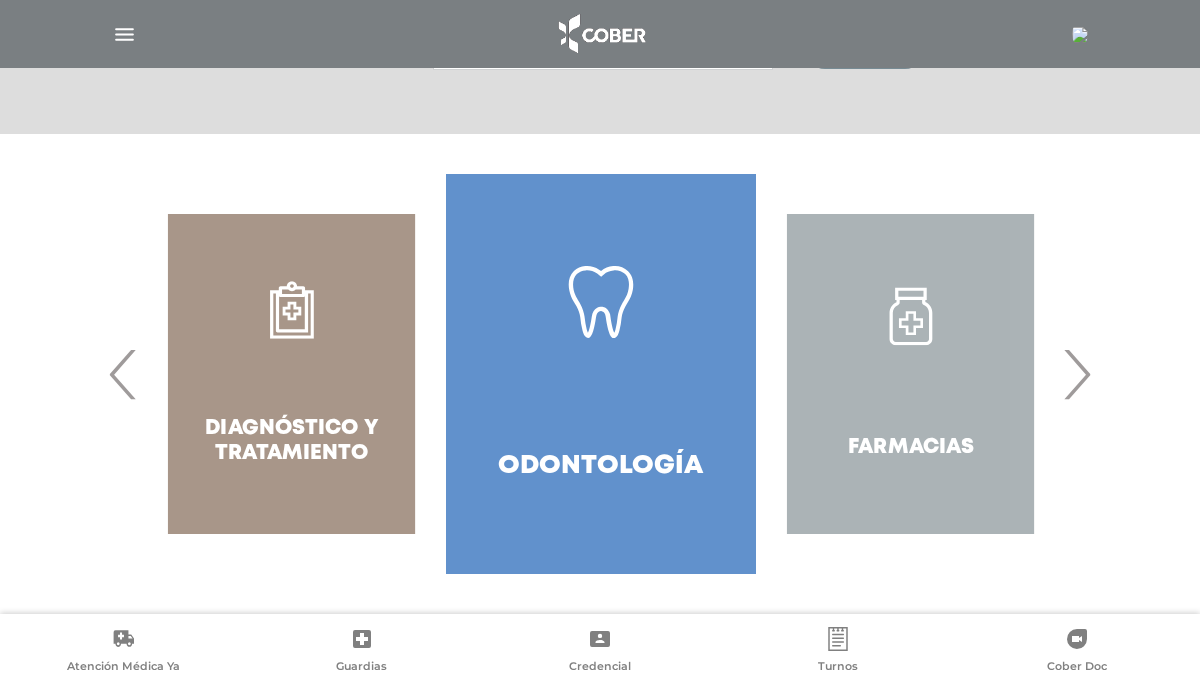 click on "›" at bounding box center (1076, 374) 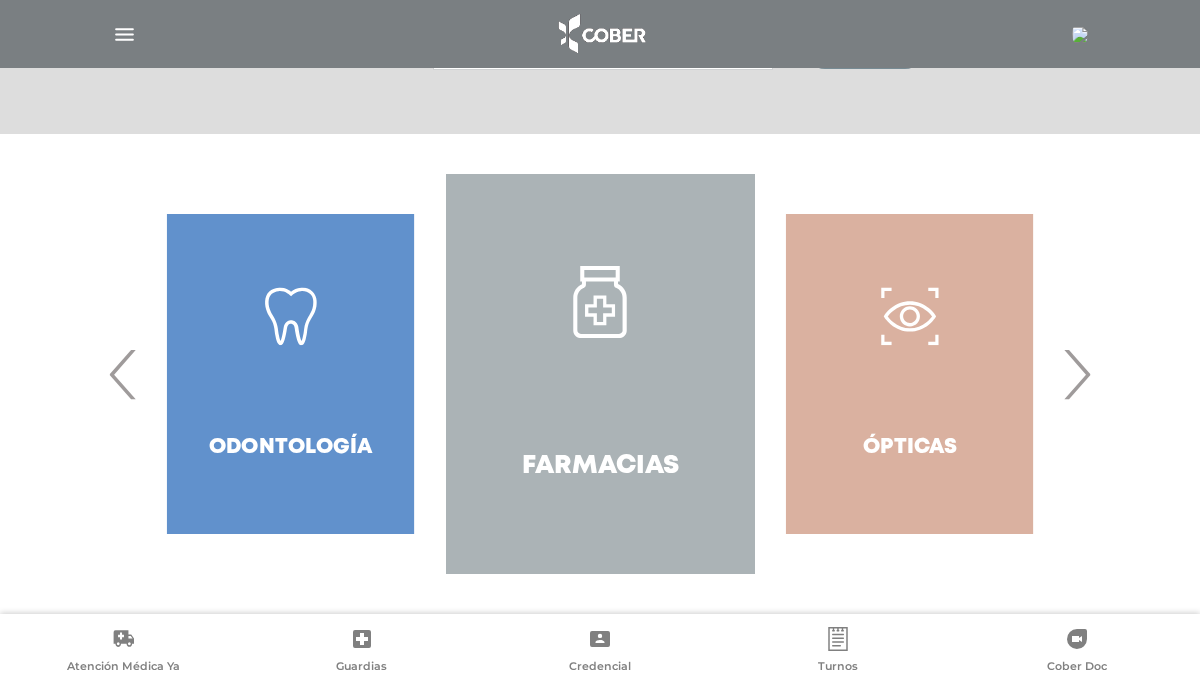 click on "›" at bounding box center [1076, 374] 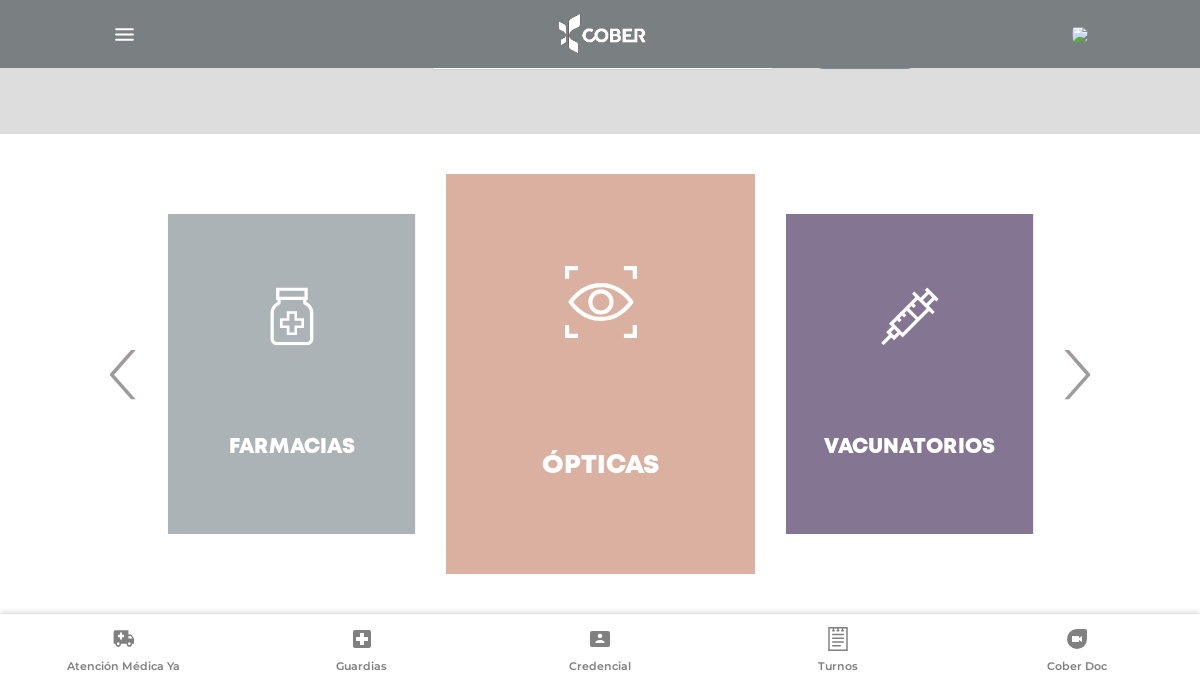 click on "Ópticas" at bounding box center (600, 374) 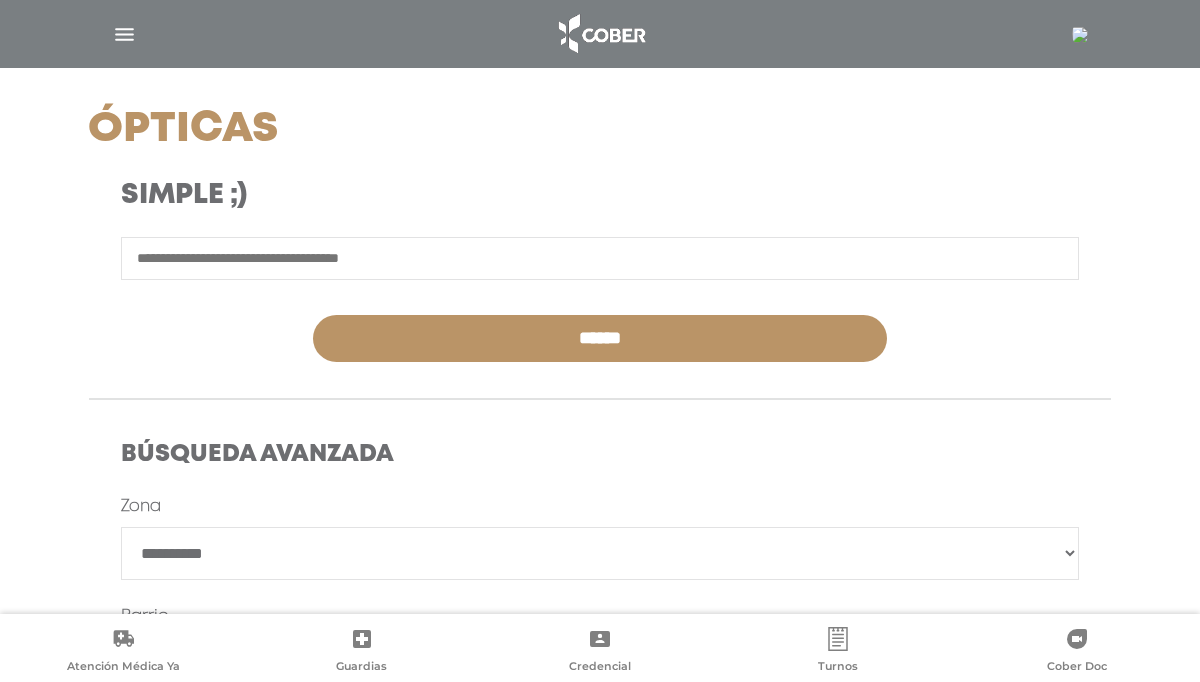 scroll, scrollTop: 0, scrollLeft: 0, axis: both 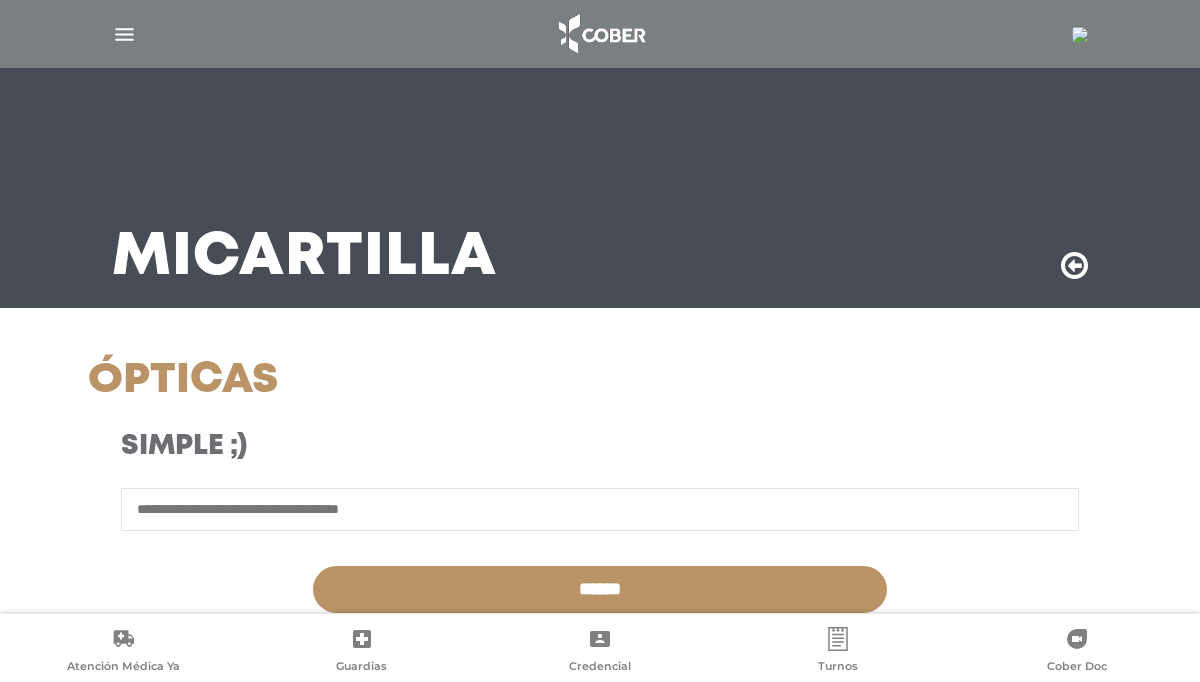 click at bounding box center (124, 34) 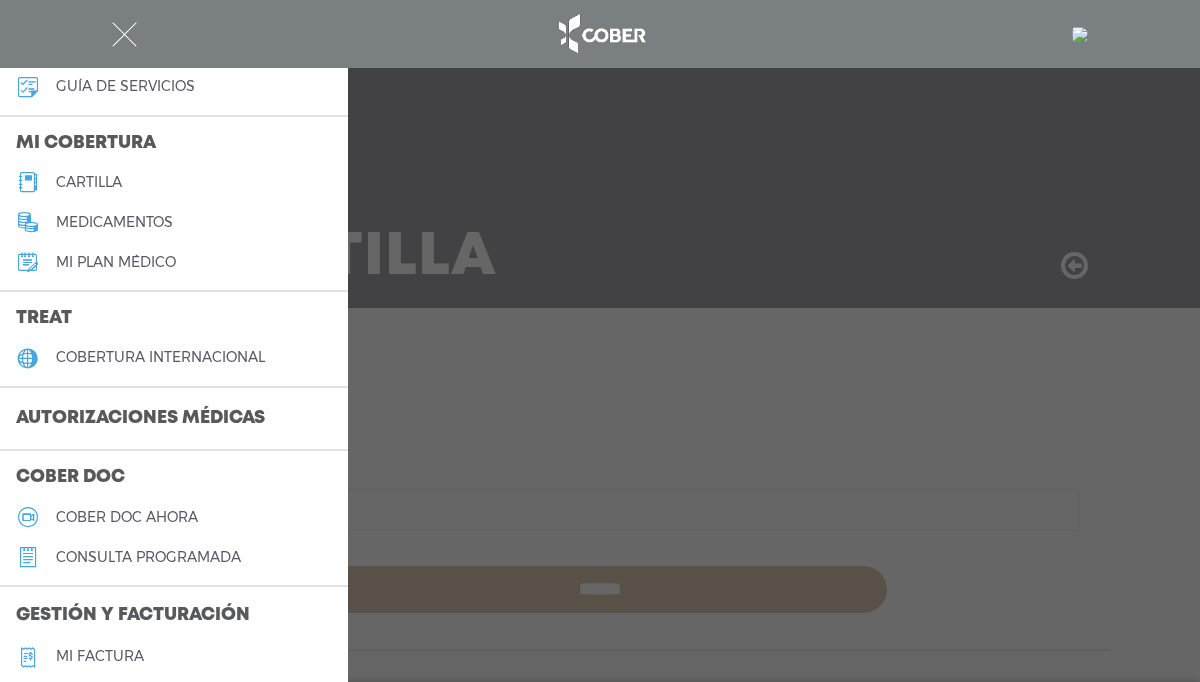 scroll, scrollTop: 0, scrollLeft: 0, axis: both 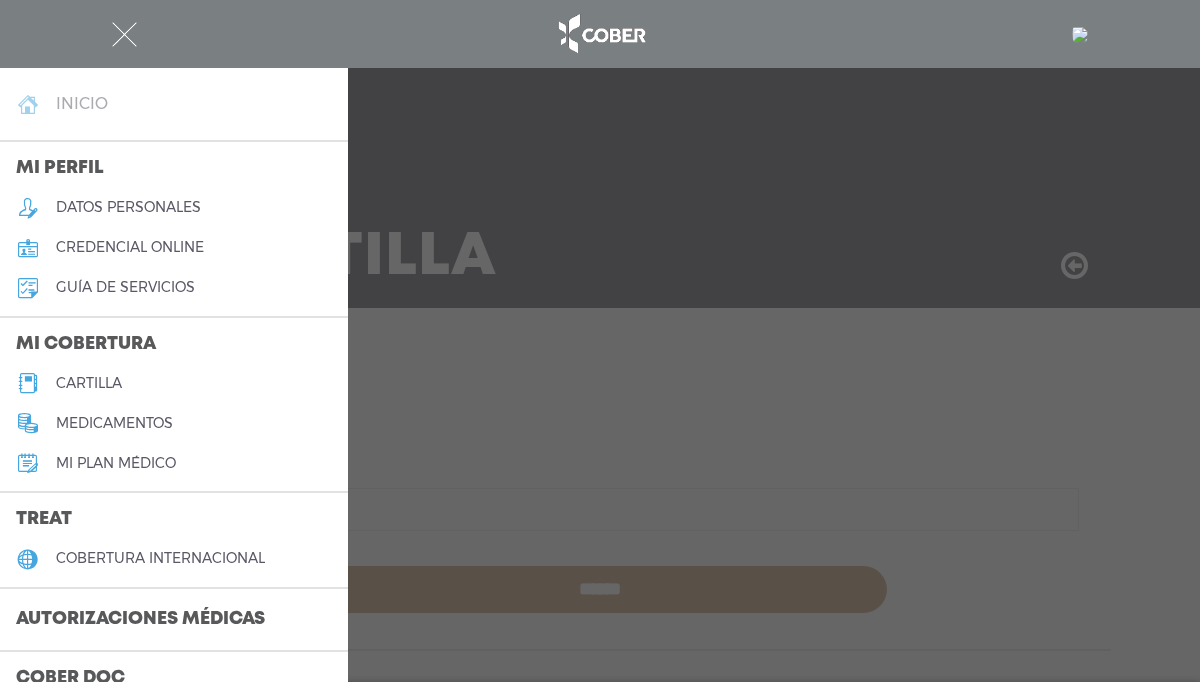click on "inicio" at bounding box center (82, 103) 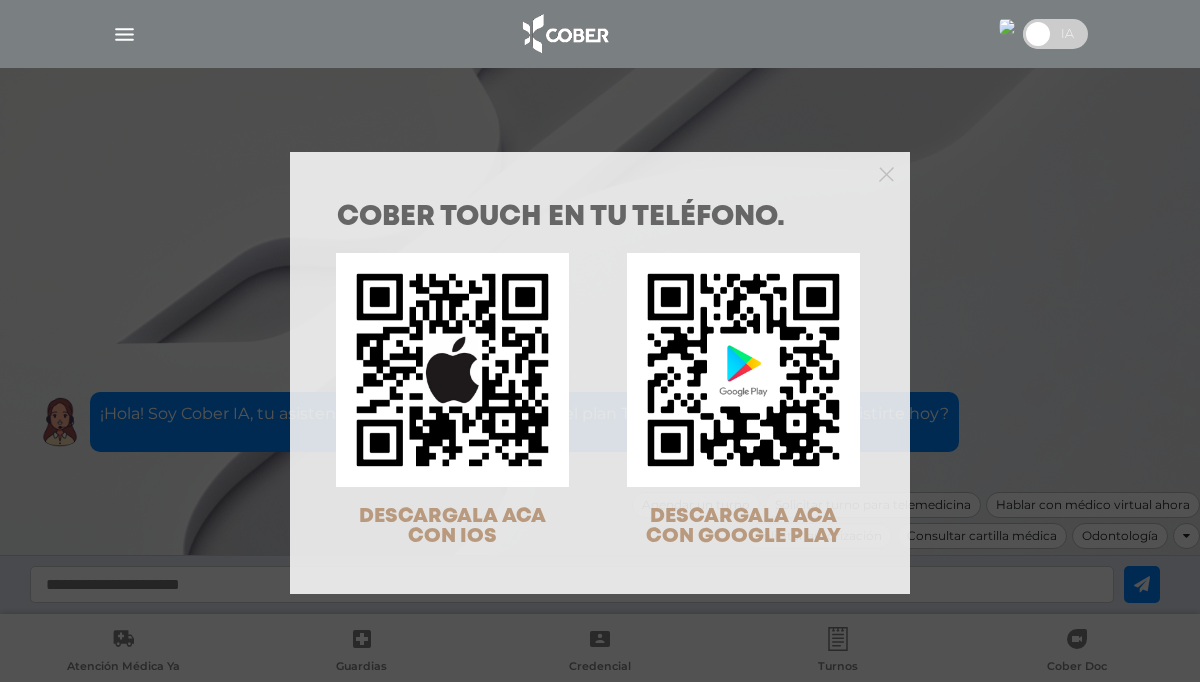 scroll, scrollTop: 0, scrollLeft: 0, axis: both 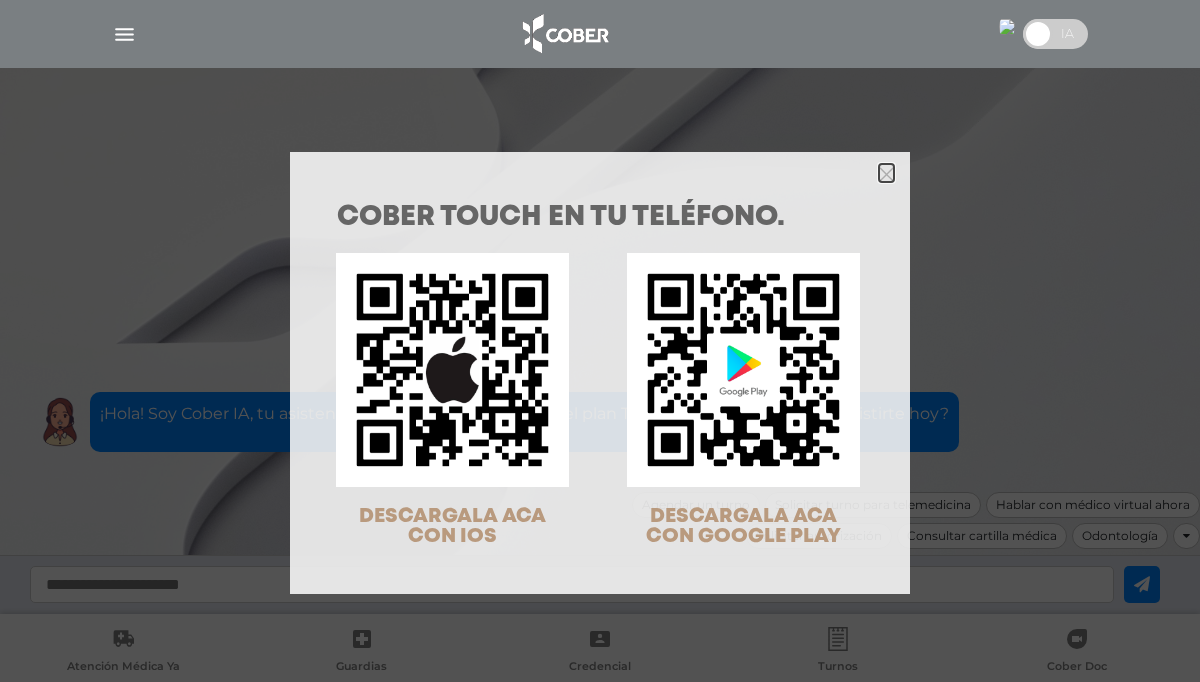 click 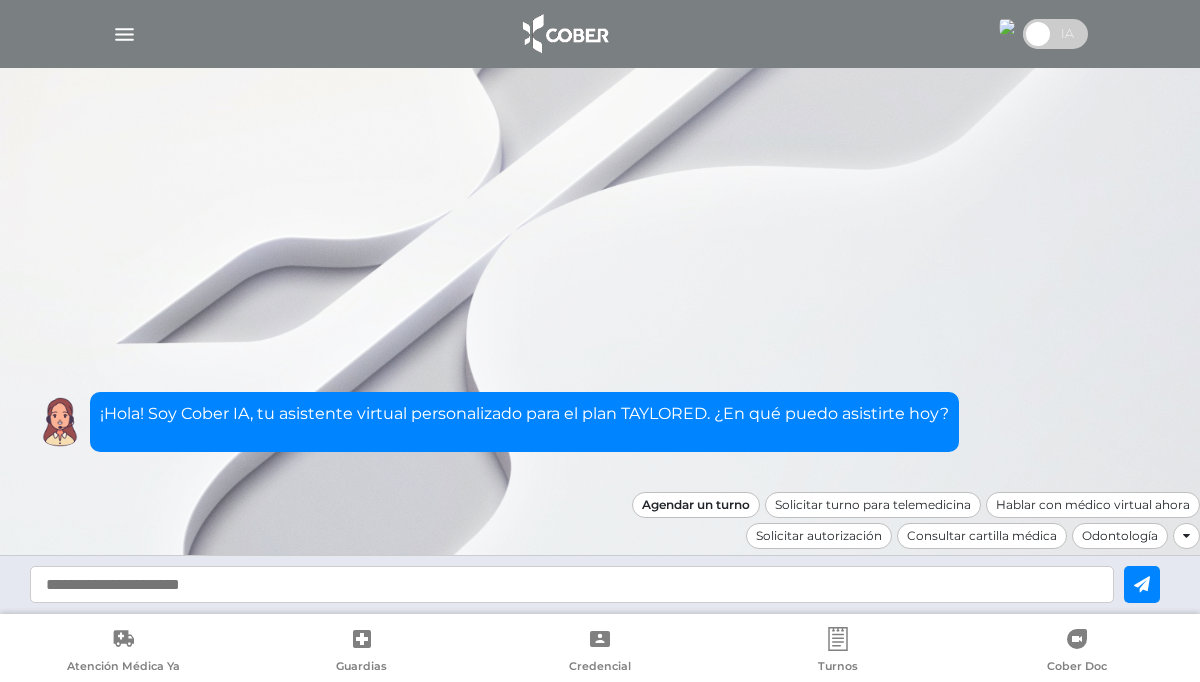 click on "Agendar un turno" at bounding box center [696, 505] 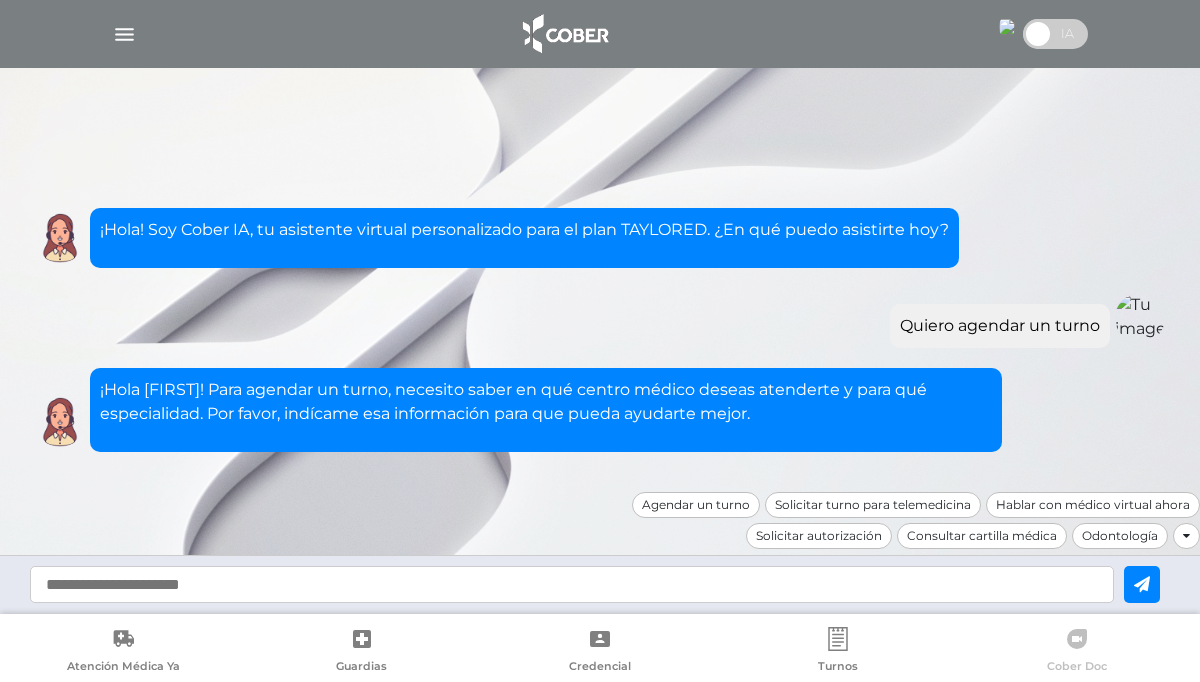 click 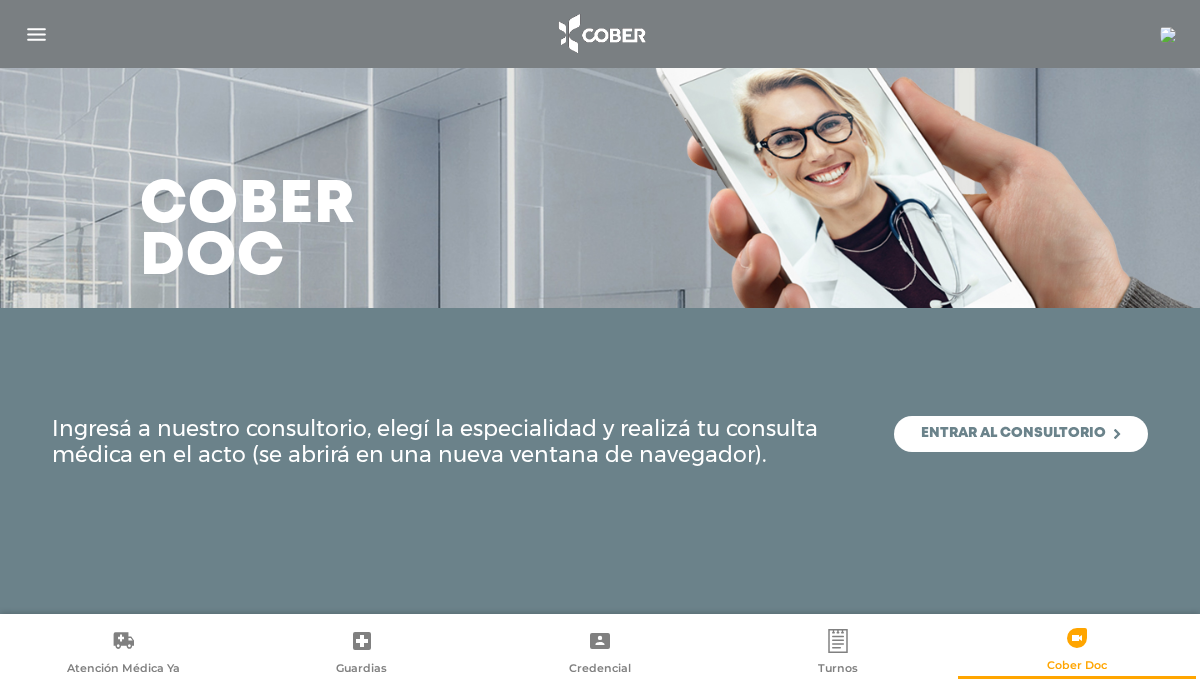 scroll, scrollTop: 0, scrollLeft: 0, axis: both 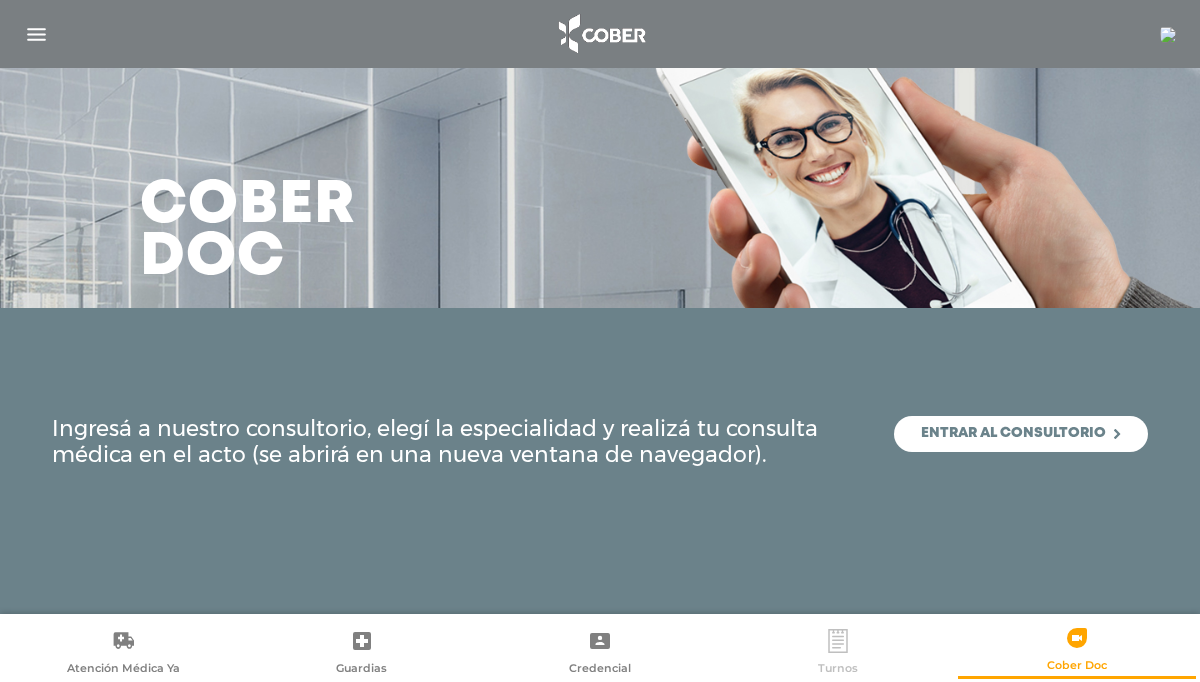 click on "Turnos" at bounding box center (838, 653) 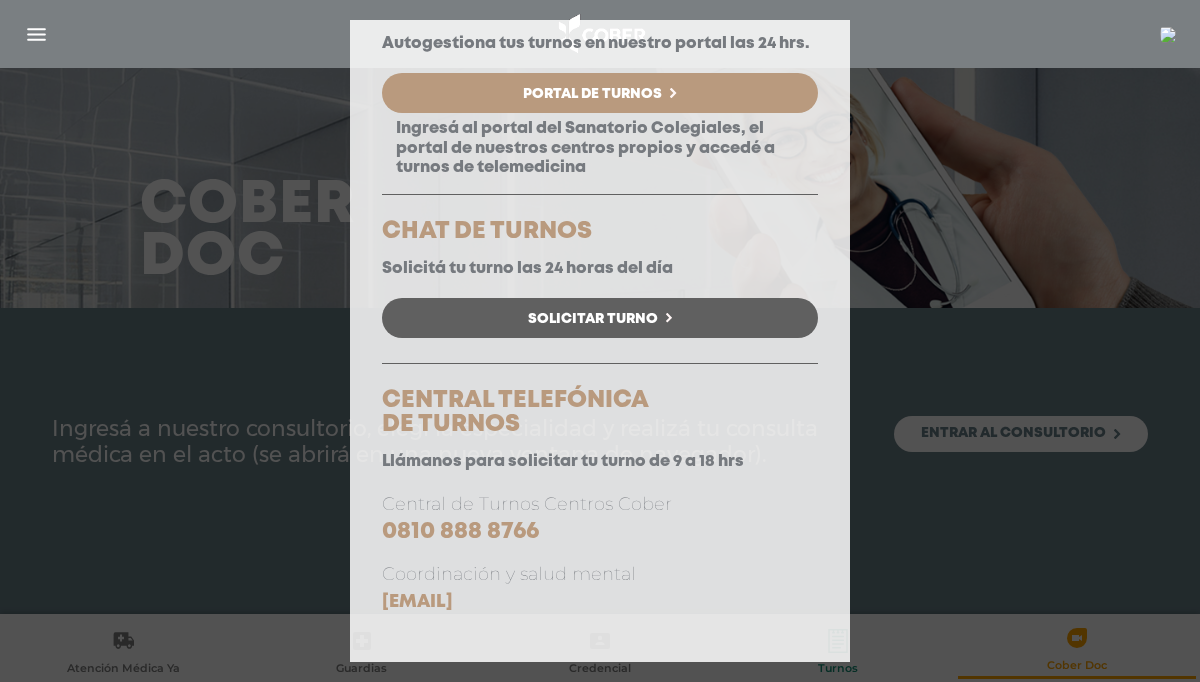 scroll, scrollTop: 0, scrollLeft: 0, axis: both 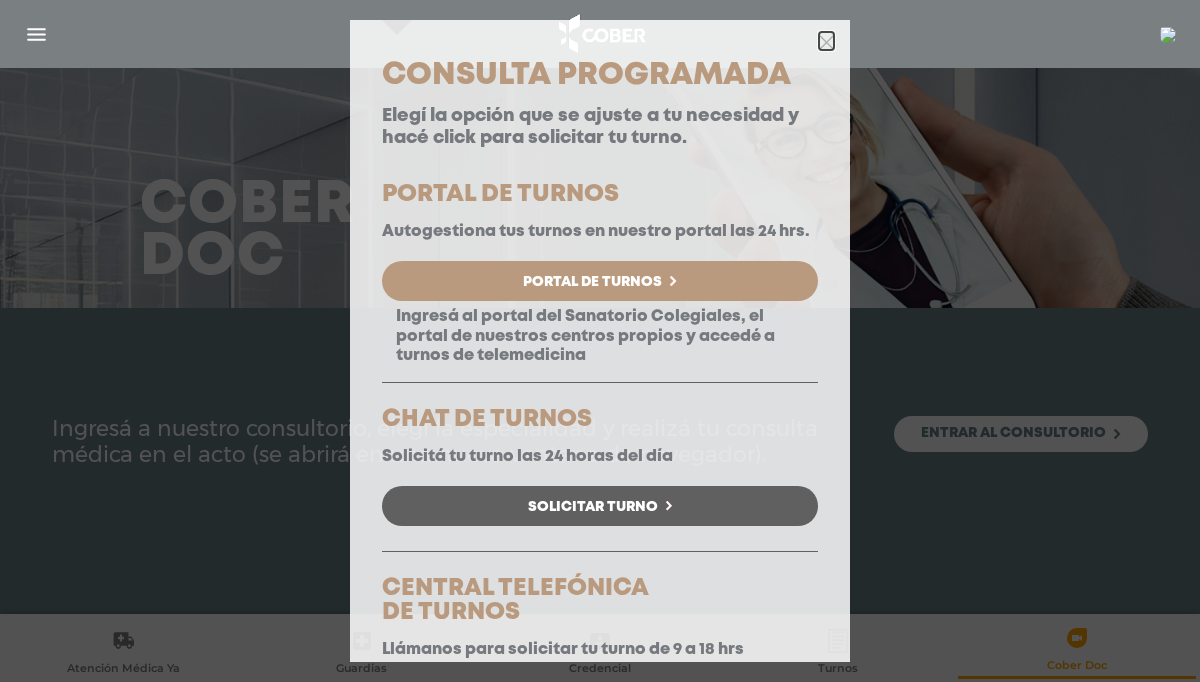 click 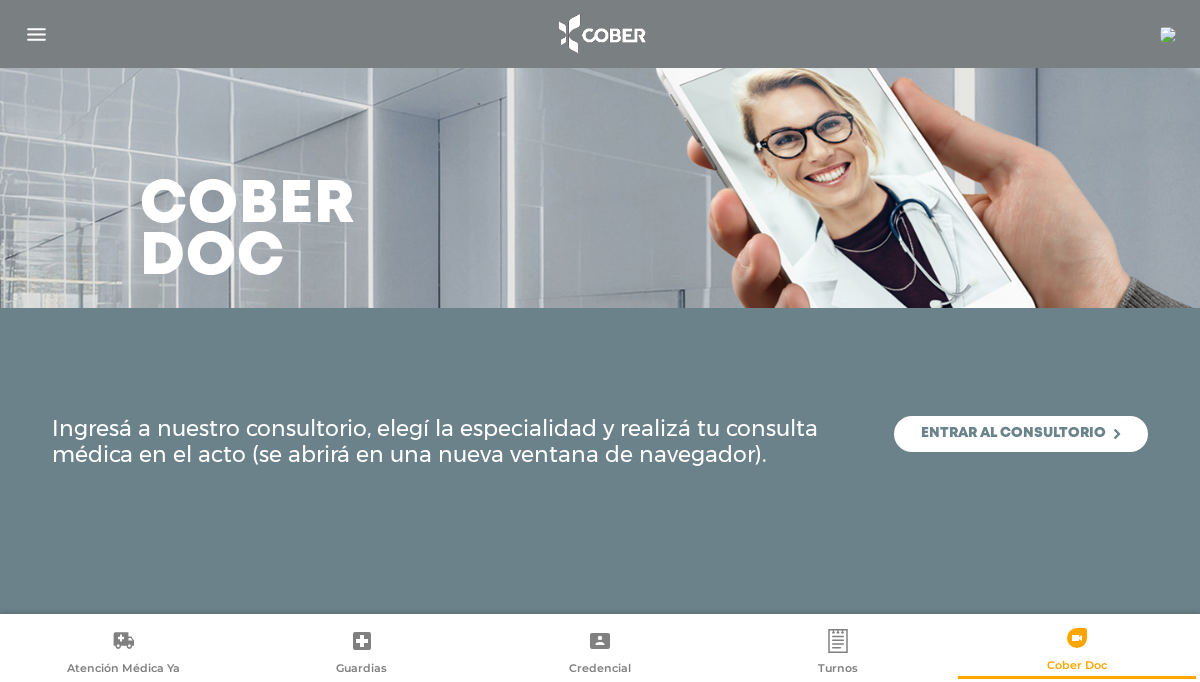 click at bounding box center [36, 34] 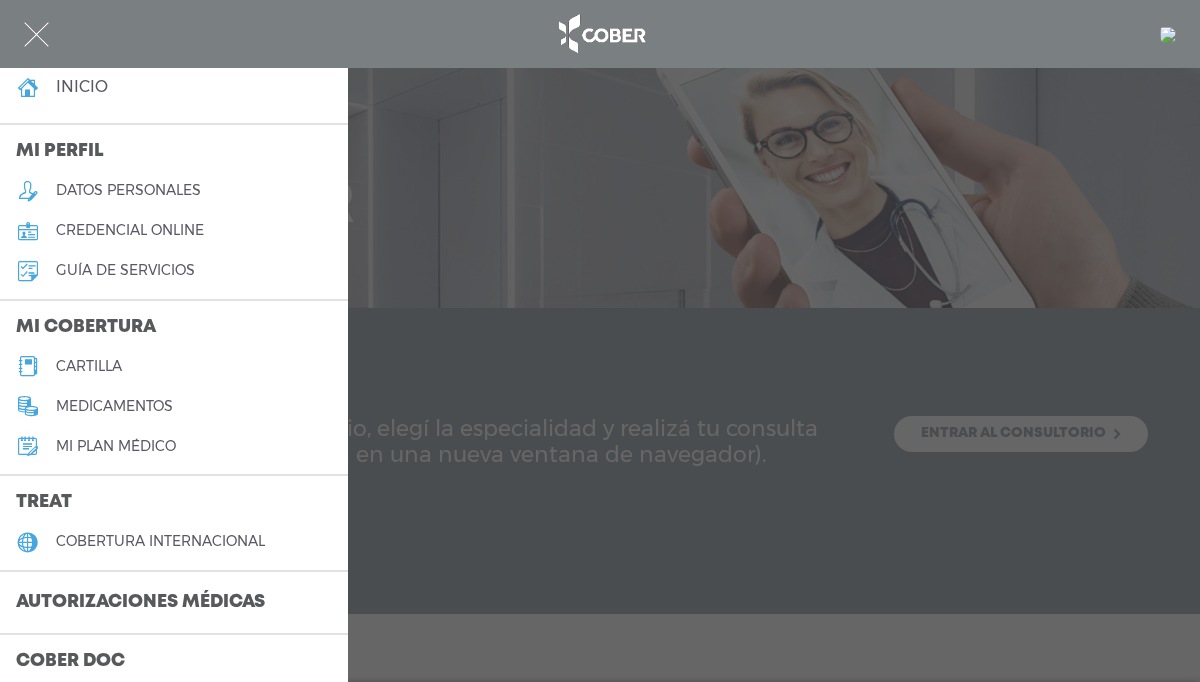 scroll, scrollTop: 0, scrollLeft: 0, axis: both 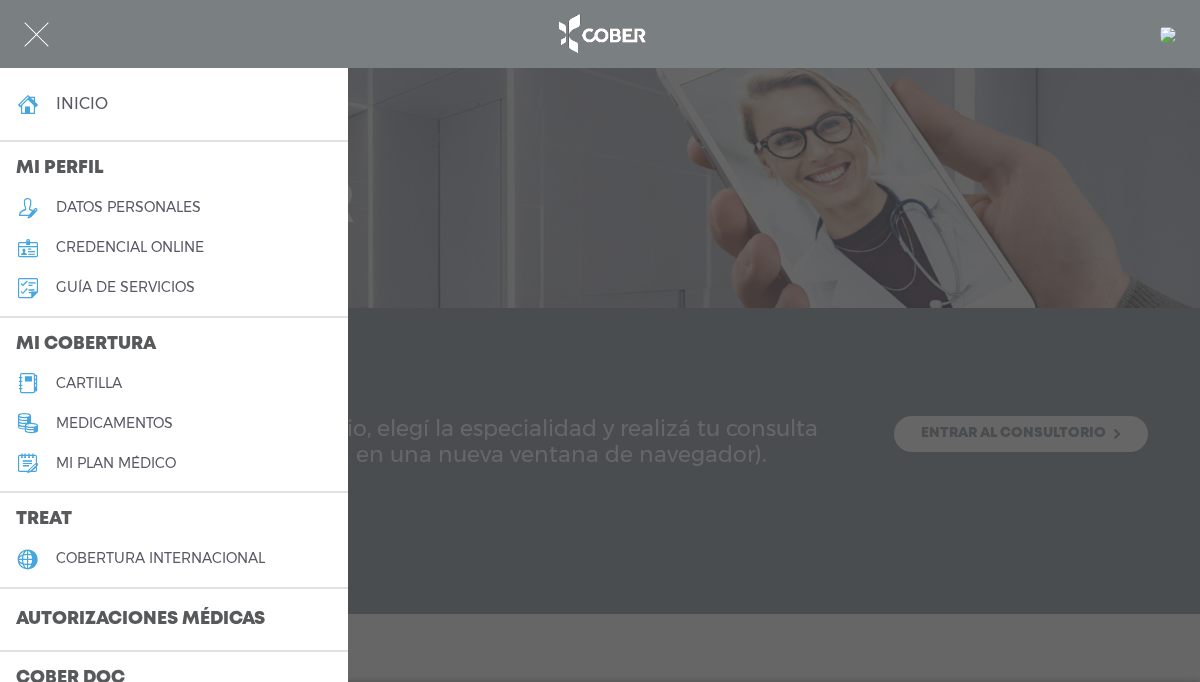 click on "inicio" at bounding box center [82, 103] 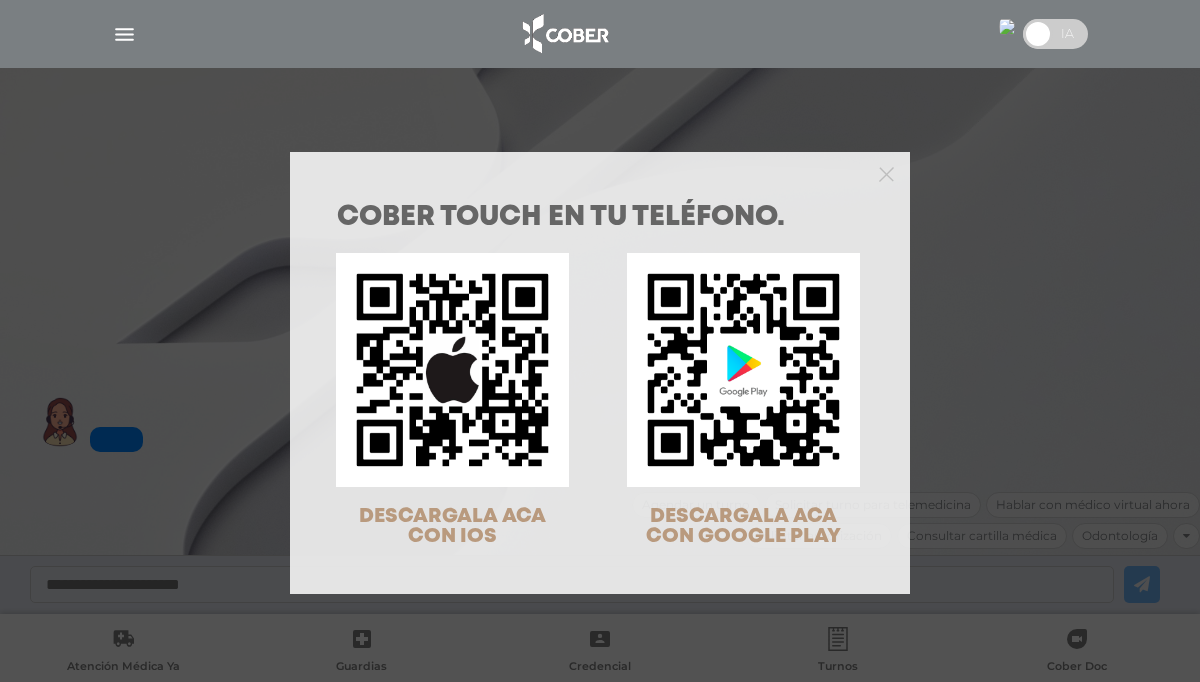scroll, scrollTop: 0, scrollLeft: 0, axis: both 